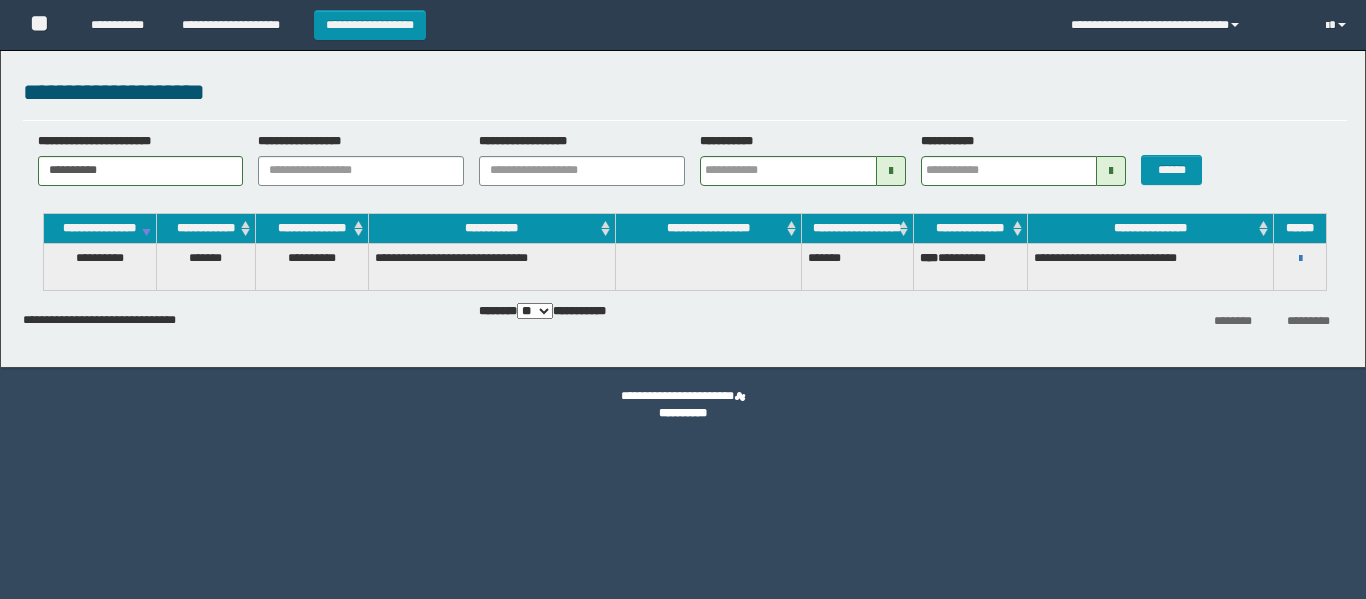 scroll, scrollTop: 0, scrollLeft: 0, axis: both 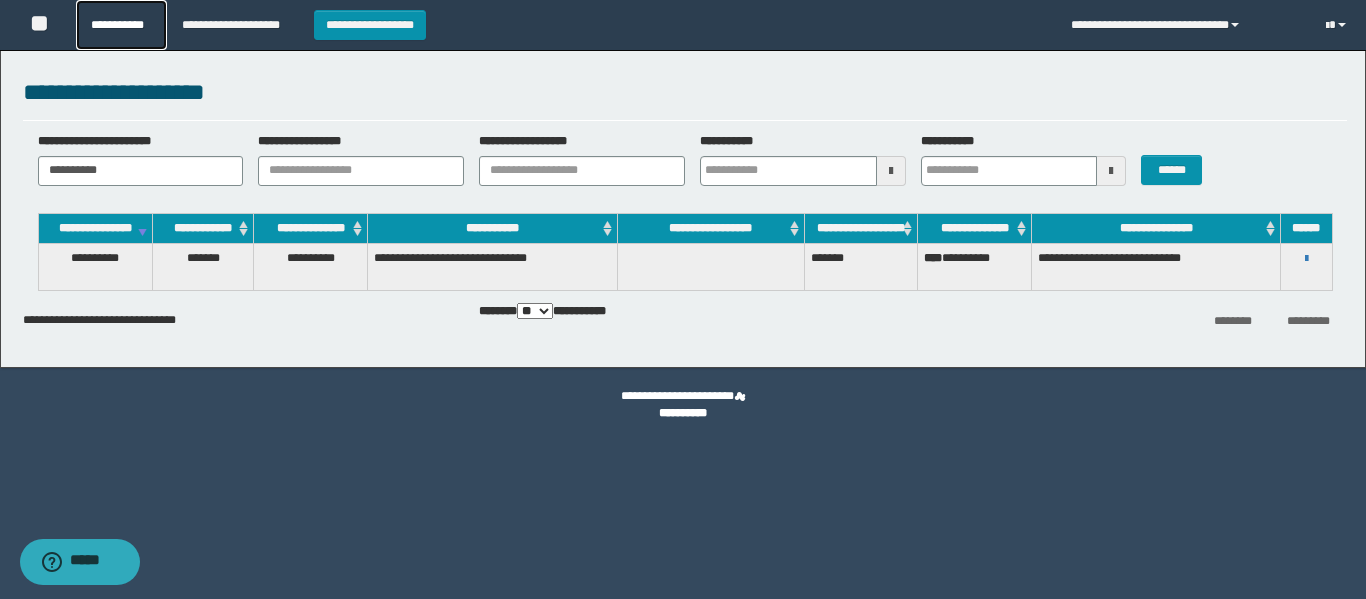 click on "**********" at bounding box center [121, 25] 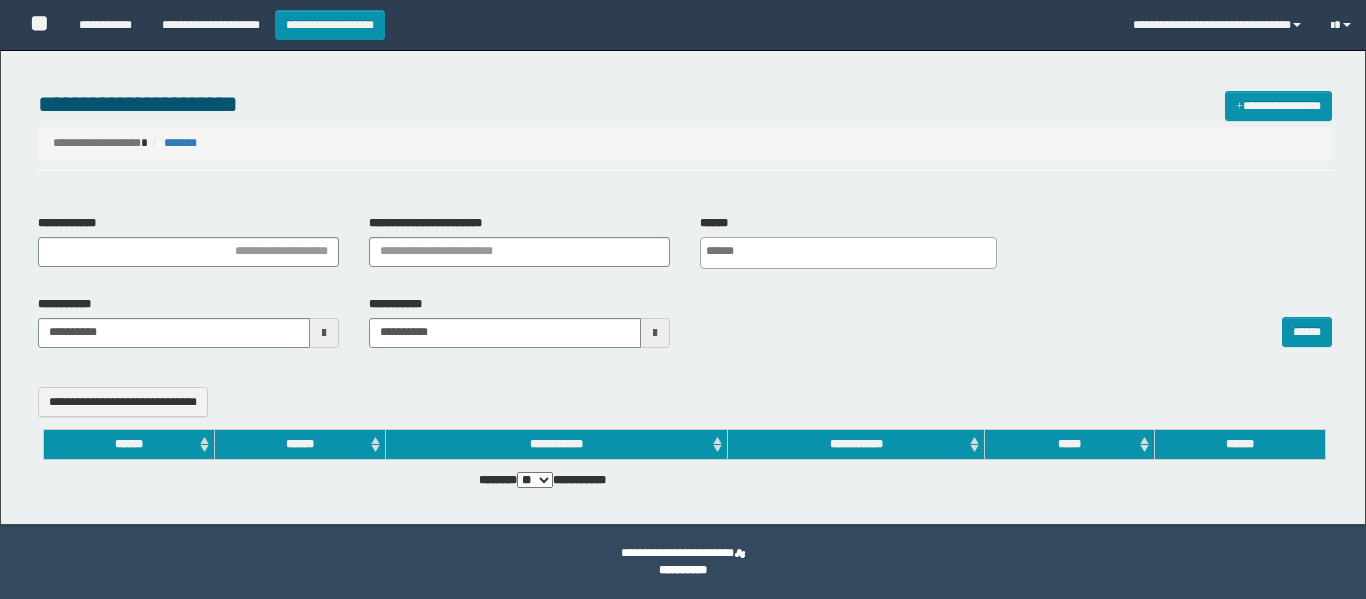 select 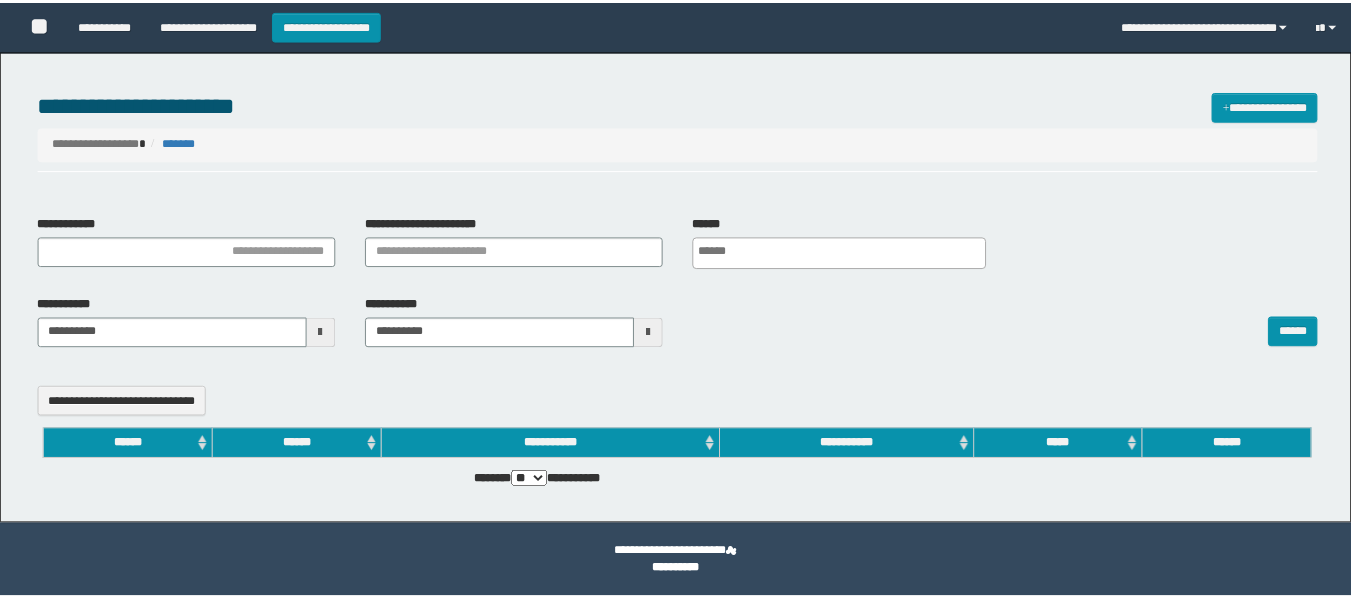 scroll, scrollTop: 0, scrollLeft: 0, axis: both 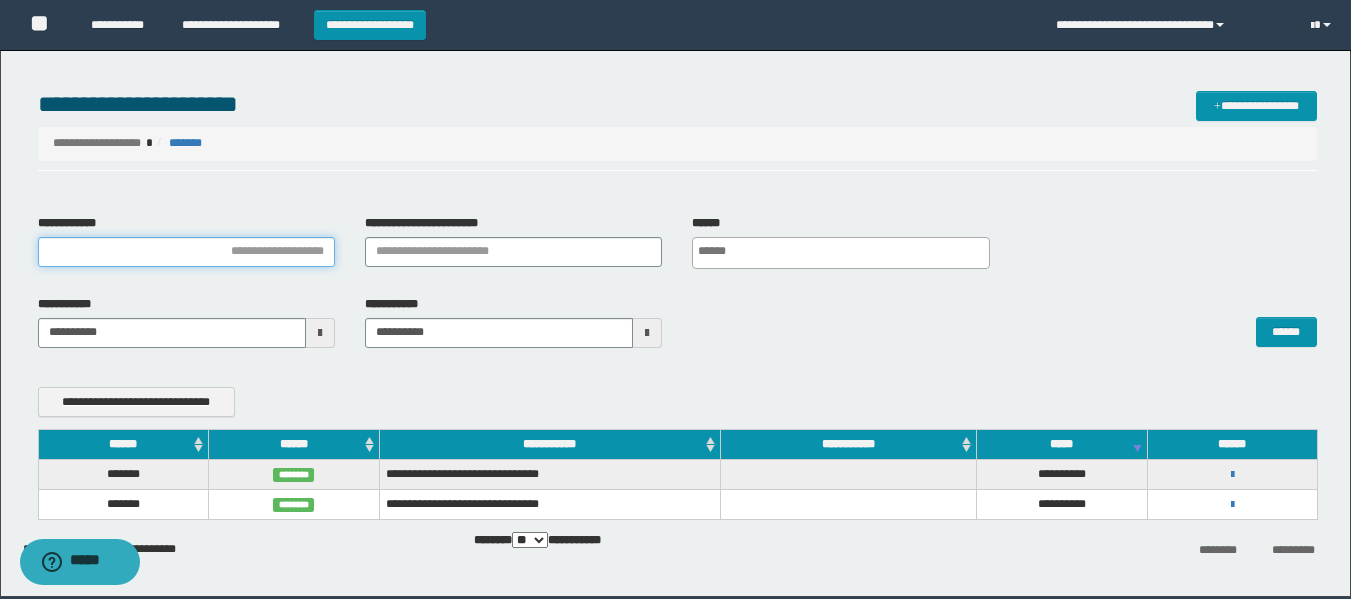 click on "**********" at bounding box center (186, 252) 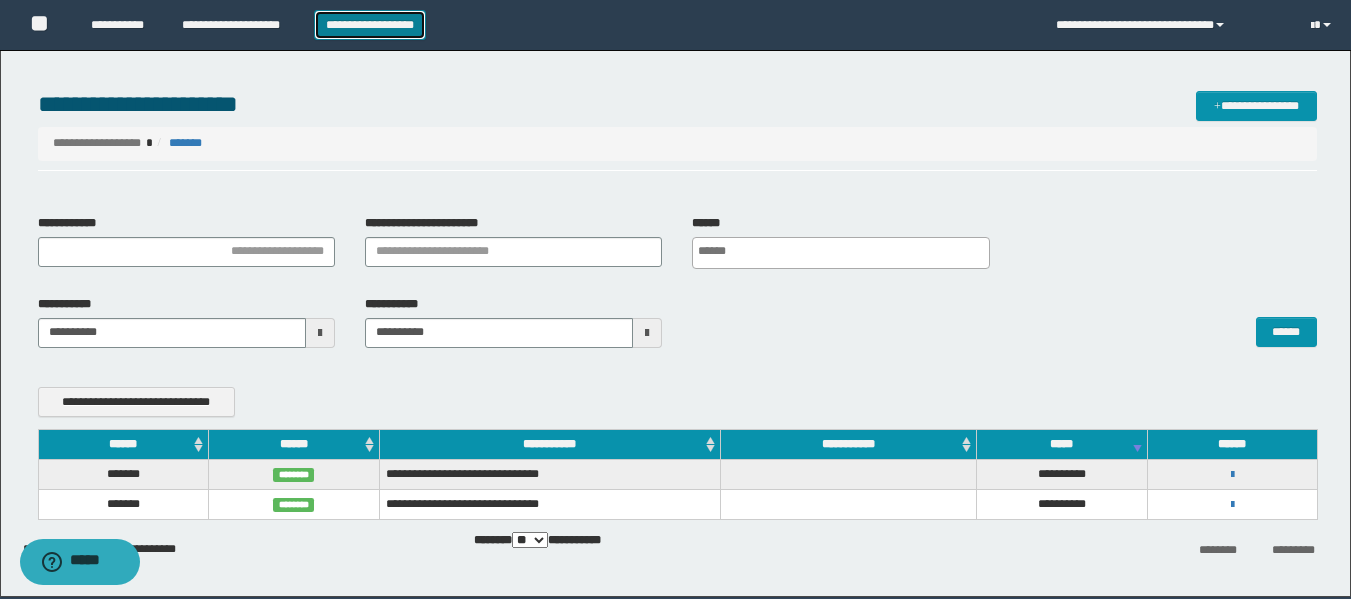 click on "**********" at bounding box center (370, 25) 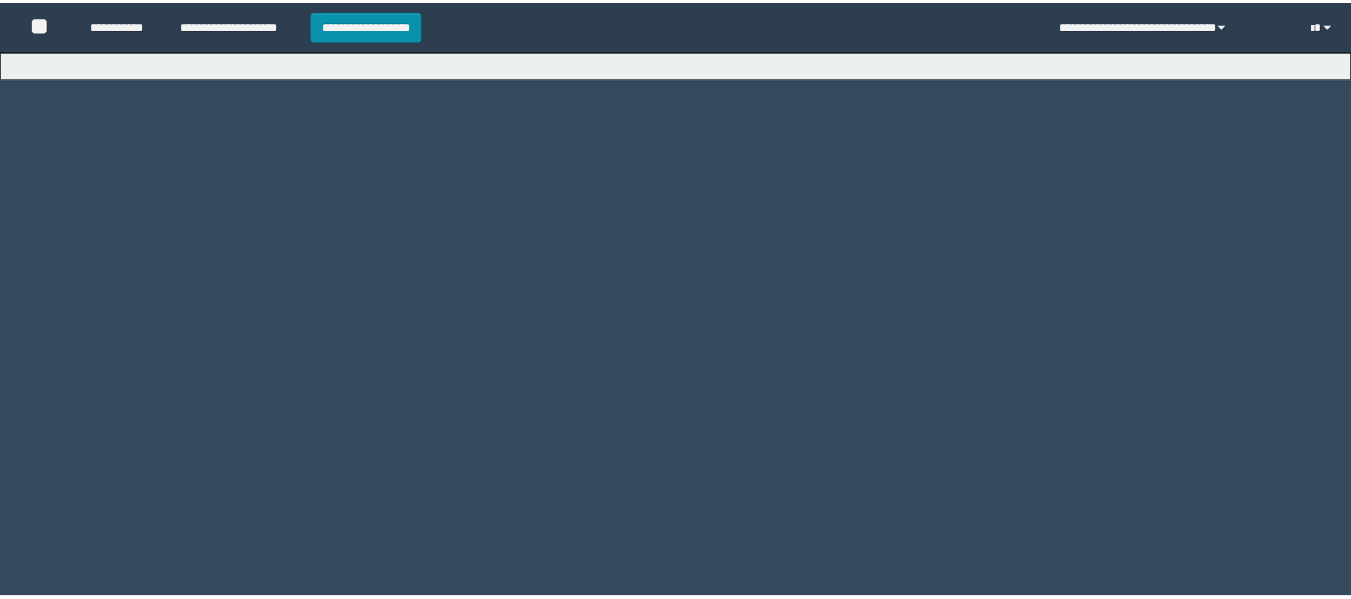 scroll, scrollTop: 0, scrollLeft: 0, axis: both 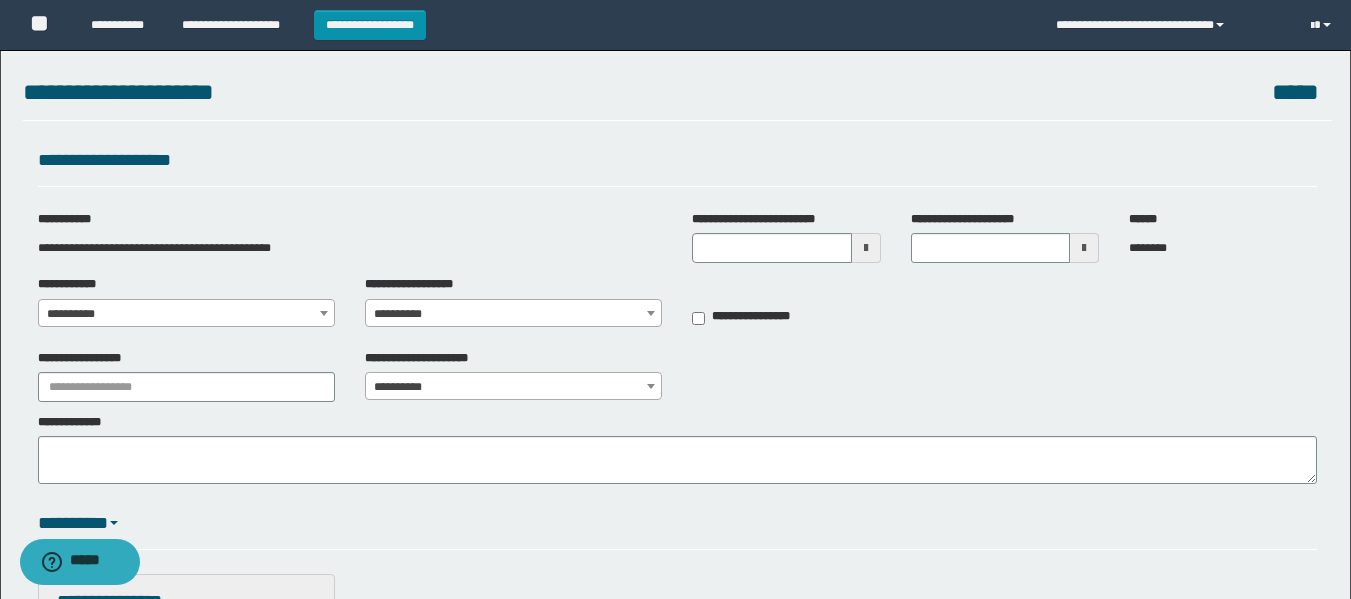 click at bounding box center (866, 248) 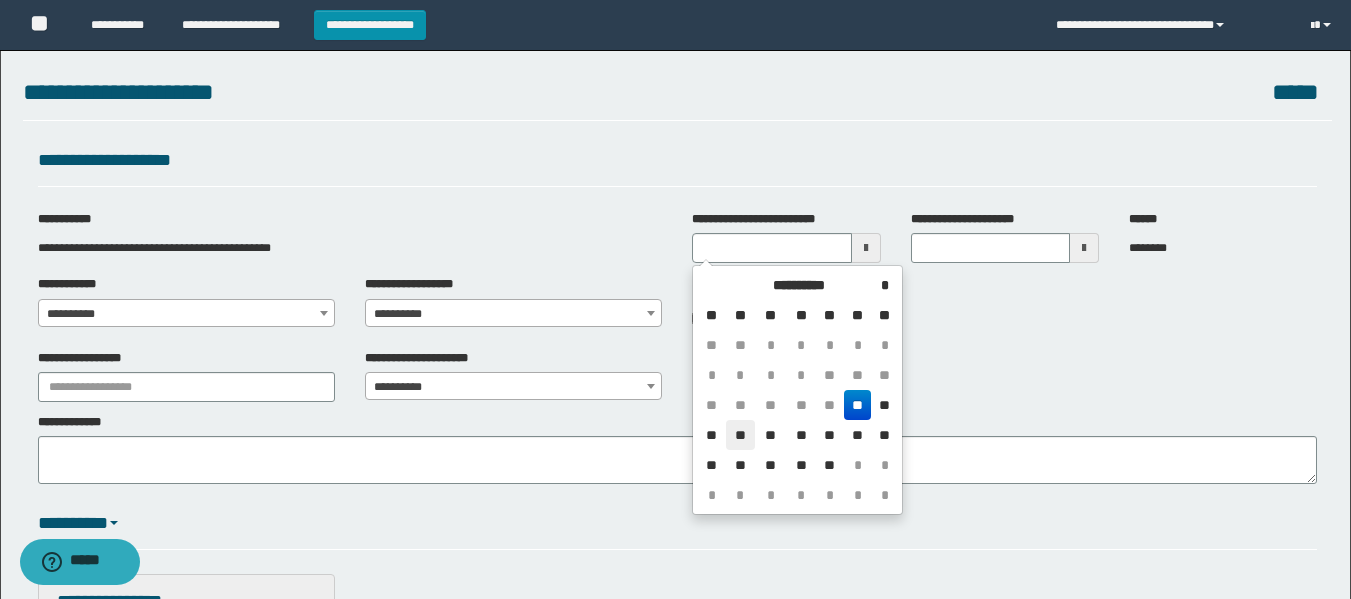 click on "**" at bounding box center [740, 435] 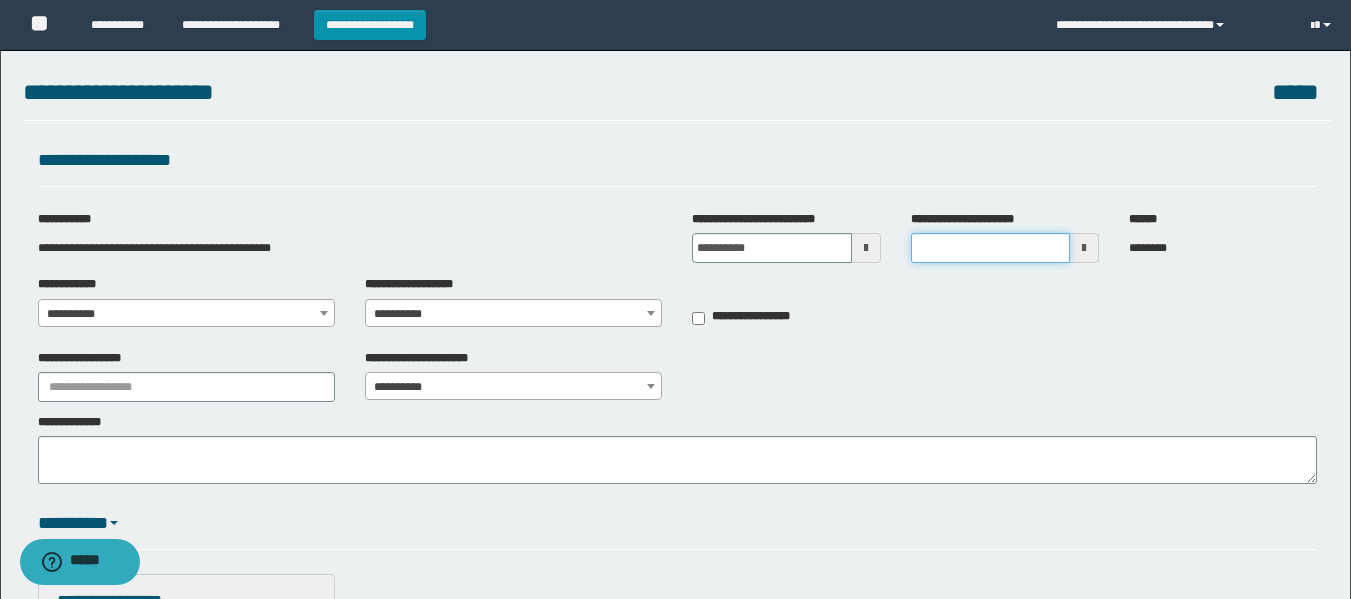 click on "**********" at bounding box center [990, 248] 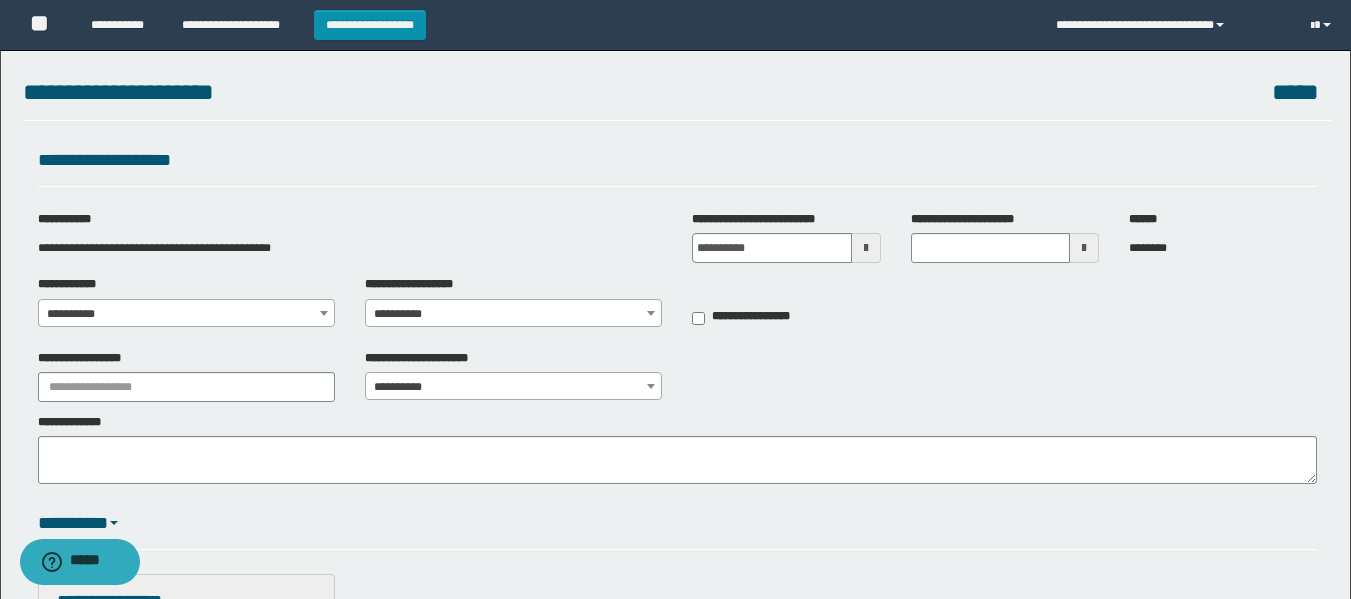 click at bounding box center [1084, 248] 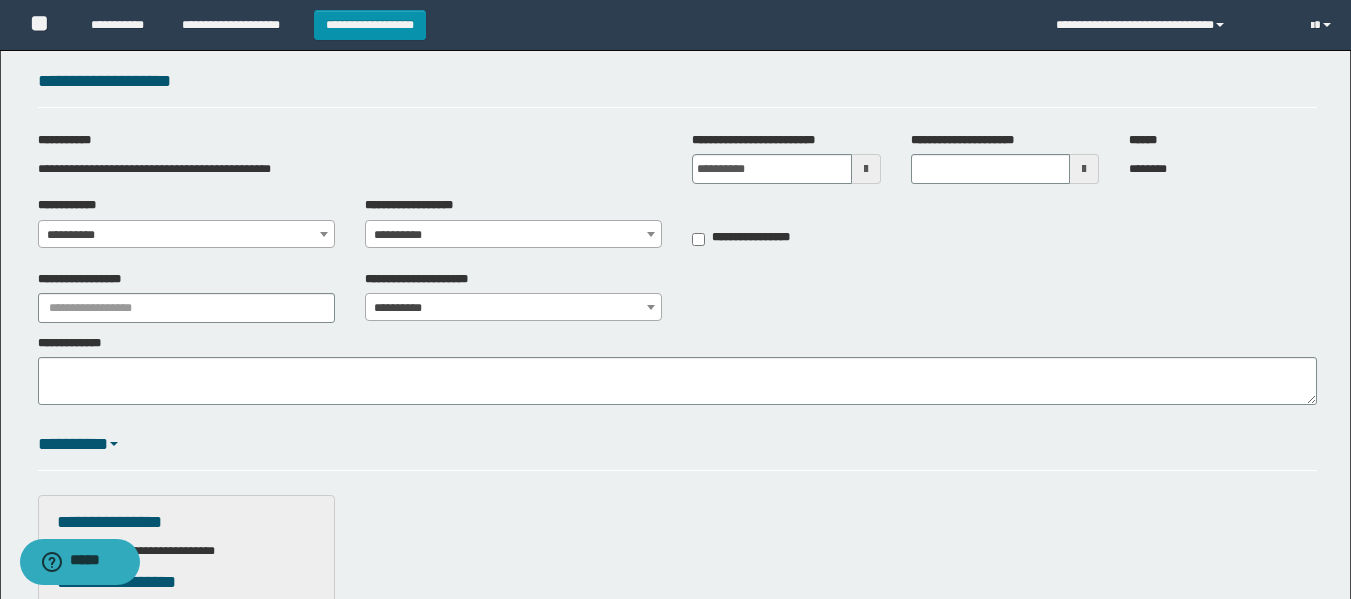 scroll, scrollTop: 0, scrollLeft: 0, axis: both 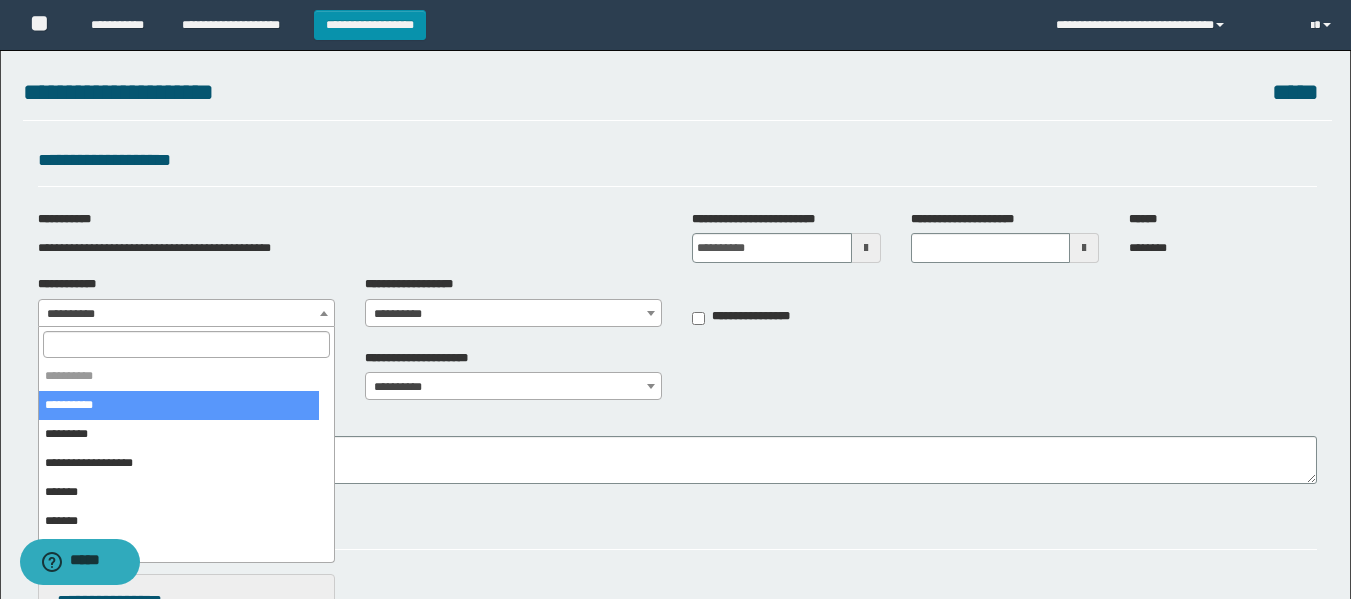 click on "**********" at bounding box center [186, 314] 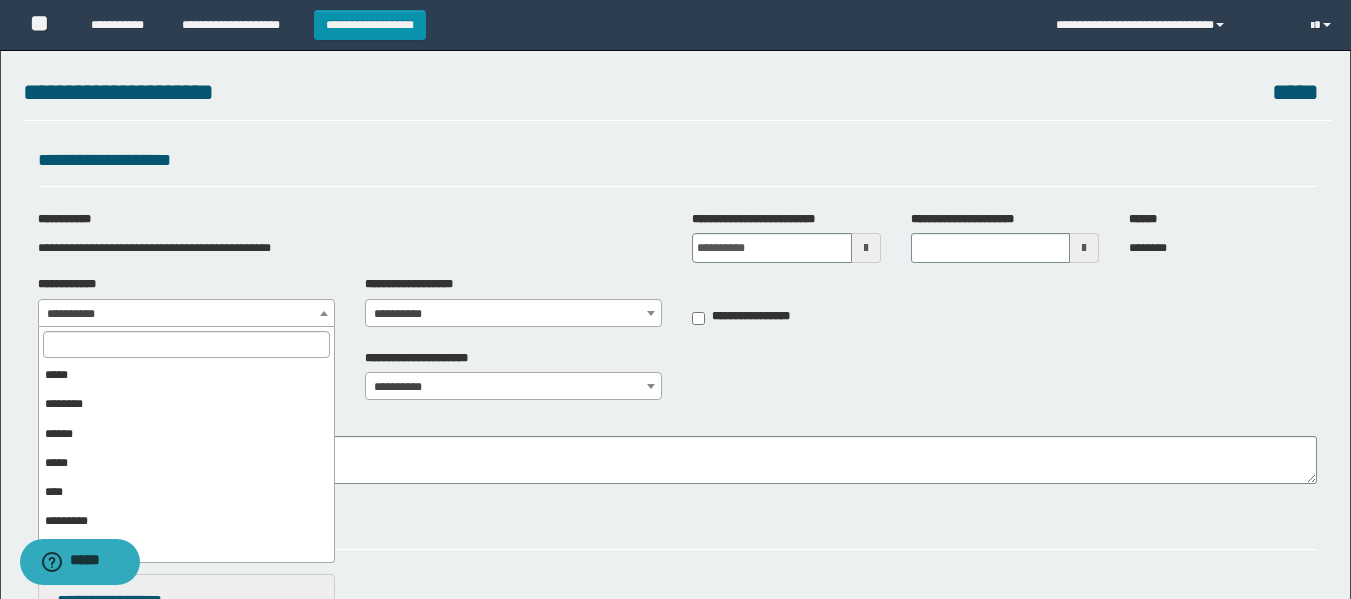 scroll, scrollTop: 521, scrollLeft: 0, axis: vertical 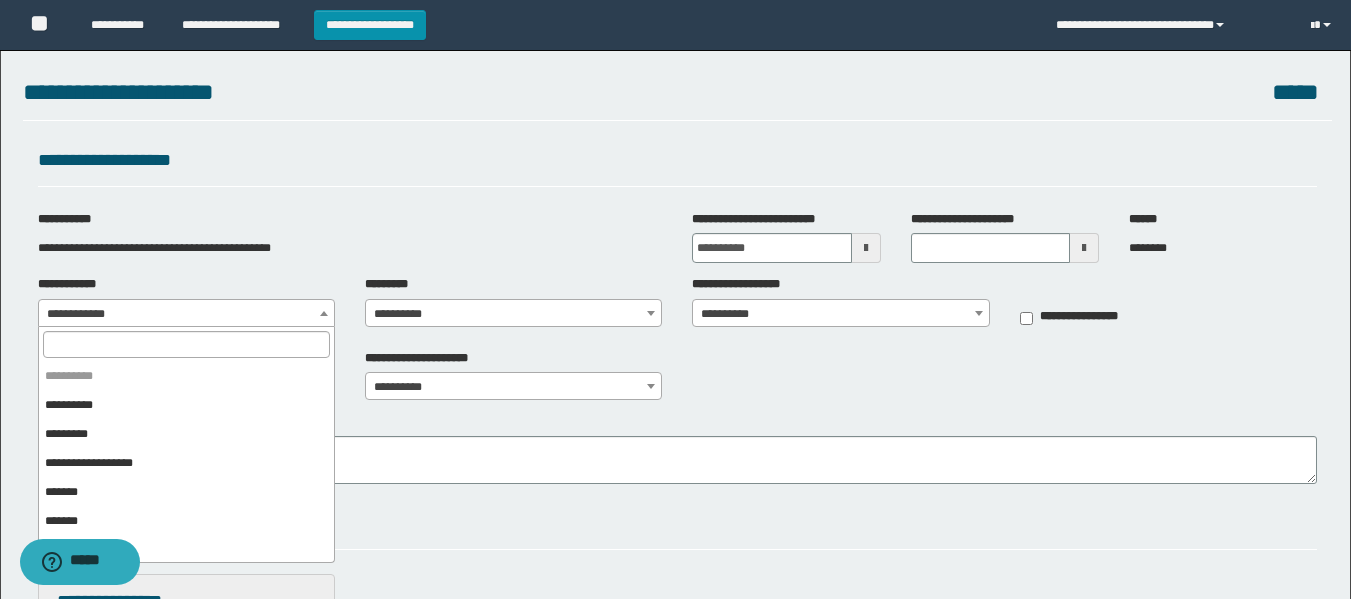 click on "**********" at bounding box center [186, 314] 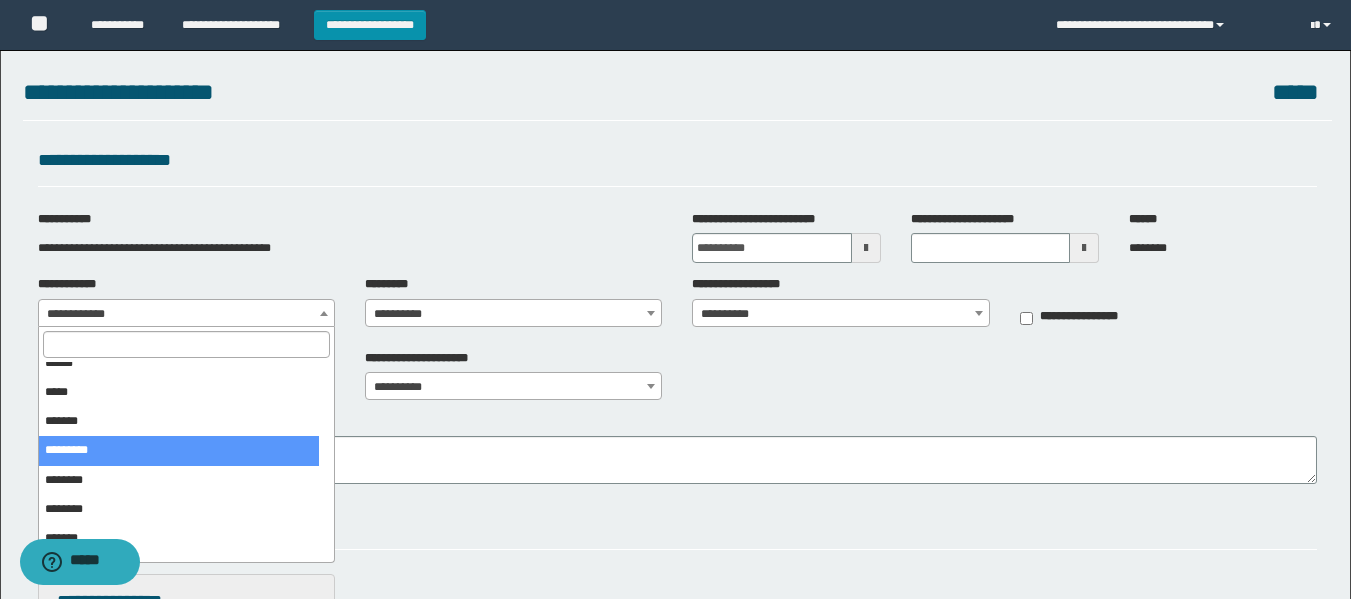 scroll, scrollTop: 583, scrollLeft: 0, axis: vertical 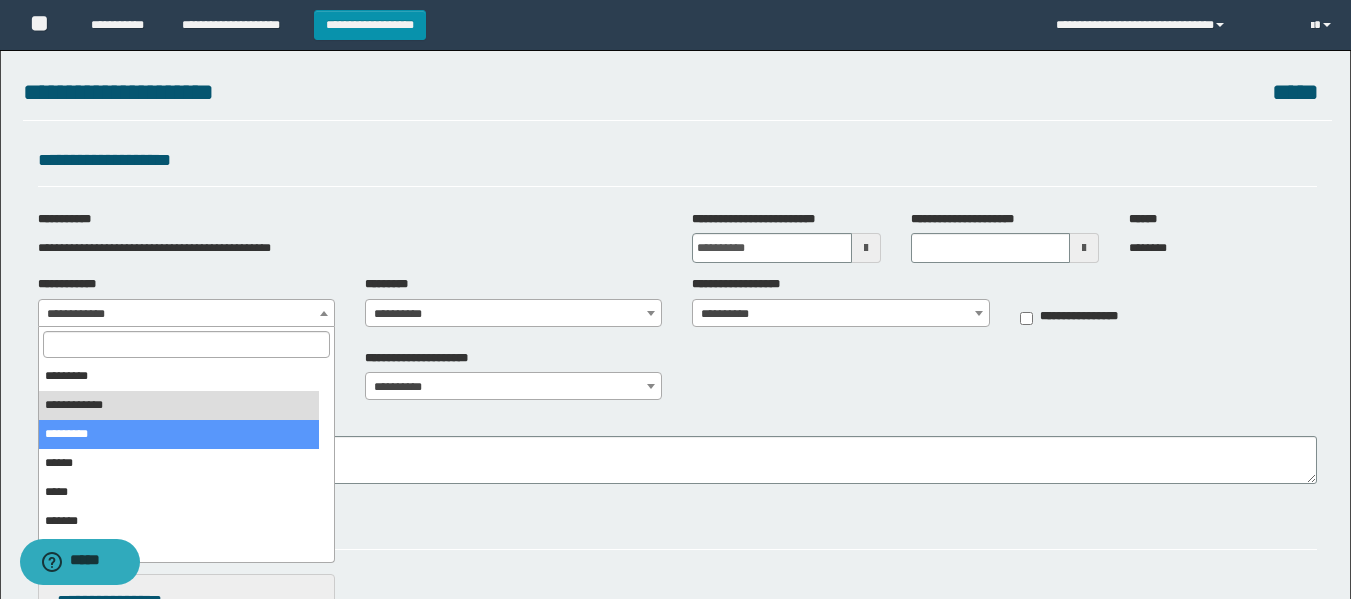 select on "*" 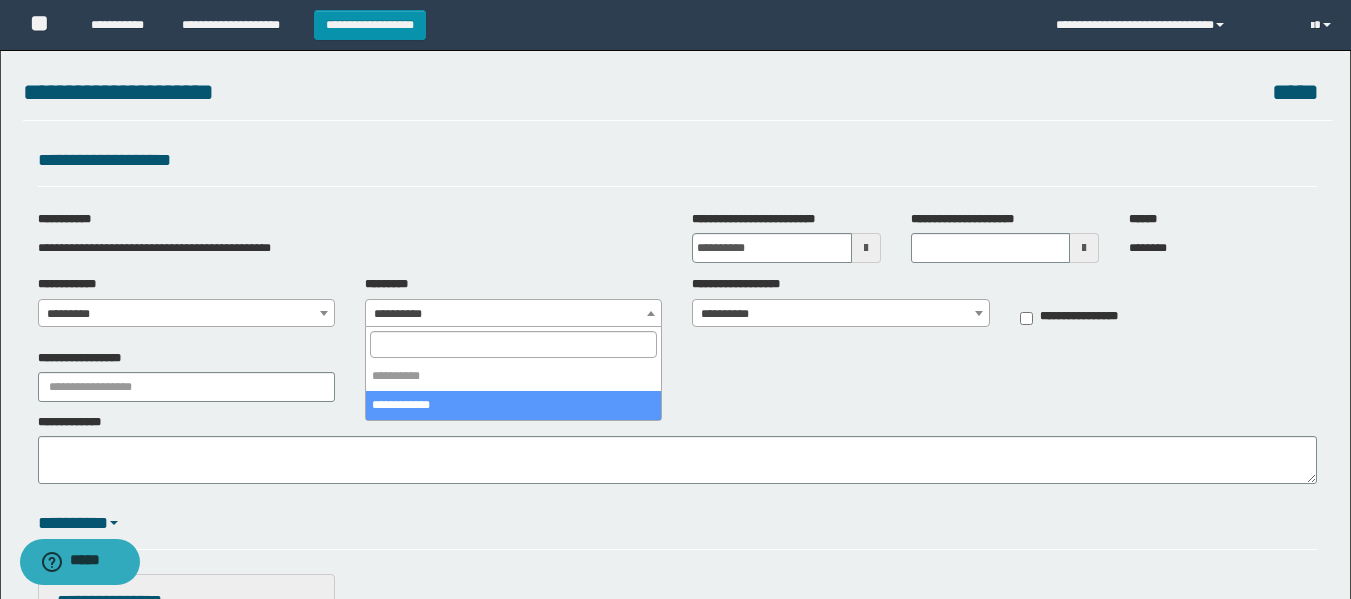 click on "**********" at bounding box center [513, 314] 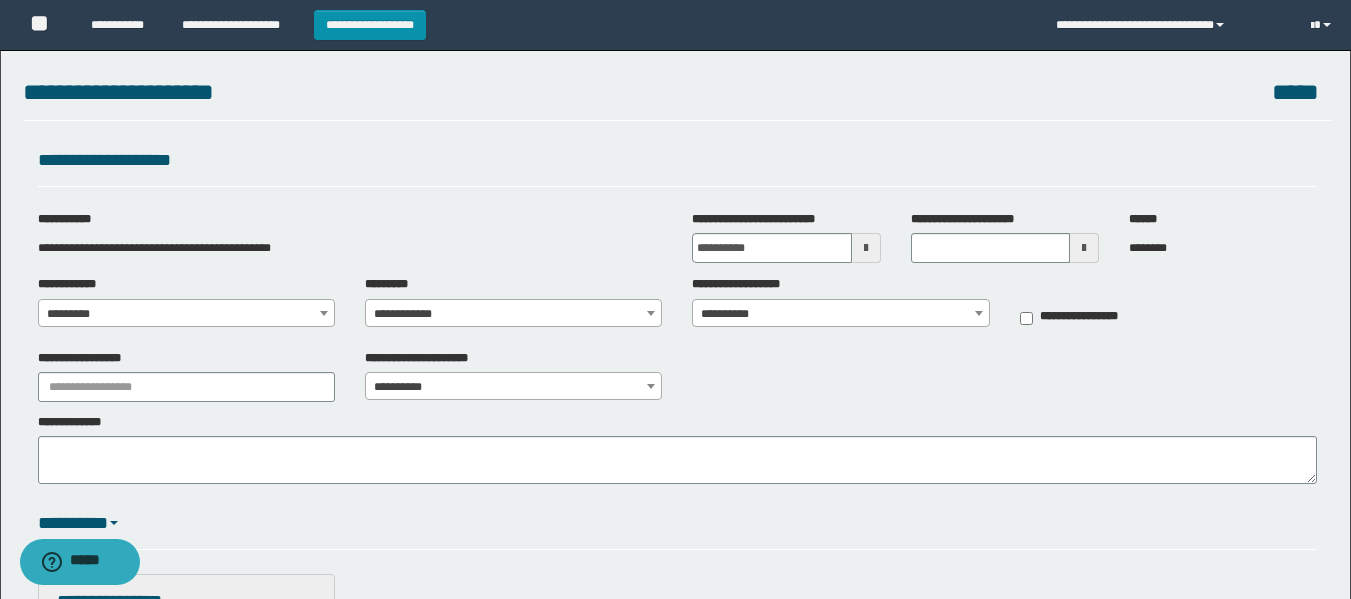 click on "**********" at bounding box center [840, 314] 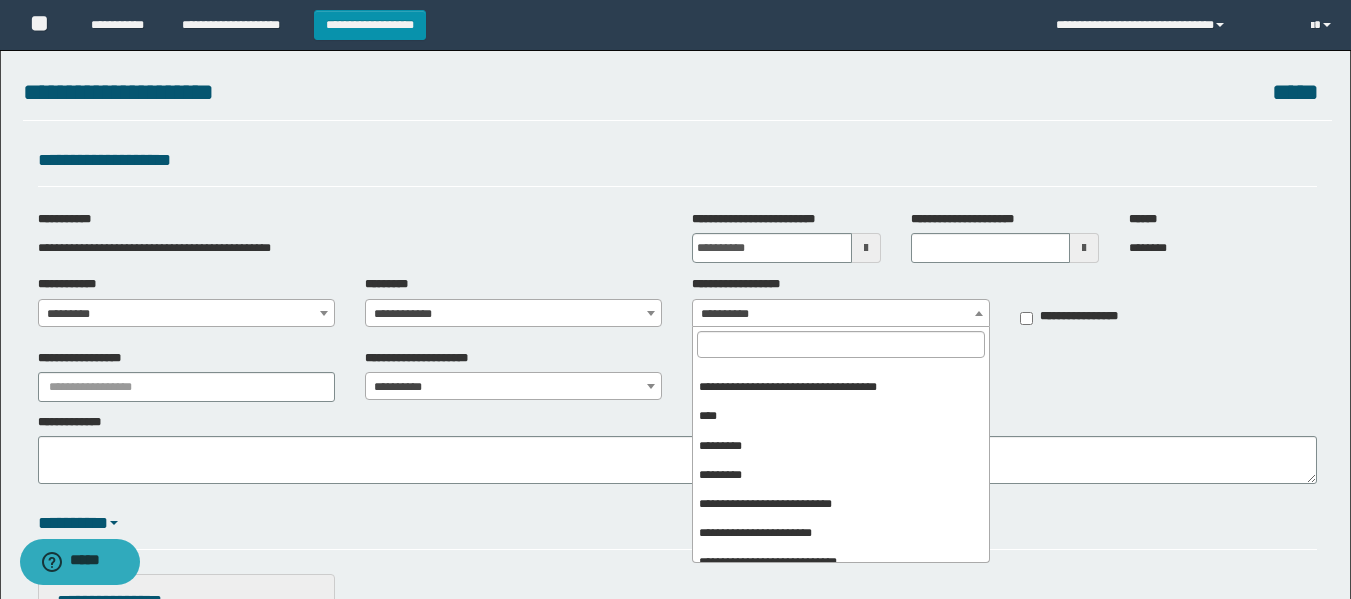 scroll, scrollTop: 209, scrollLeft: 0, axis: vertical 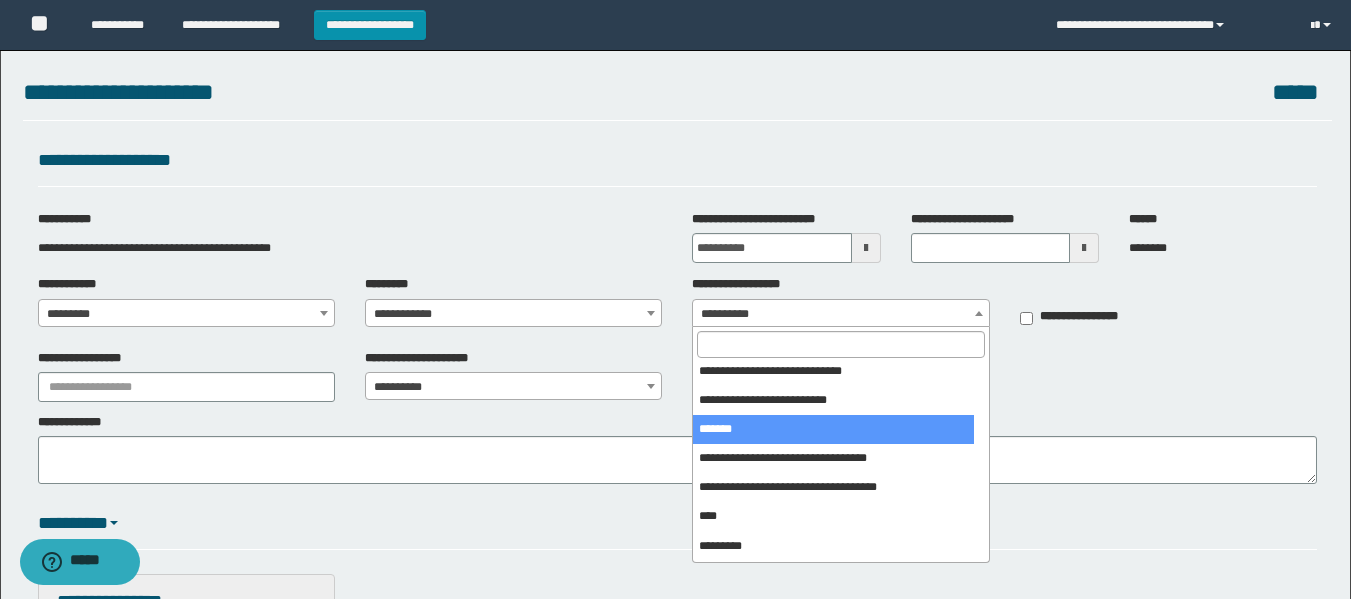 select on "***" 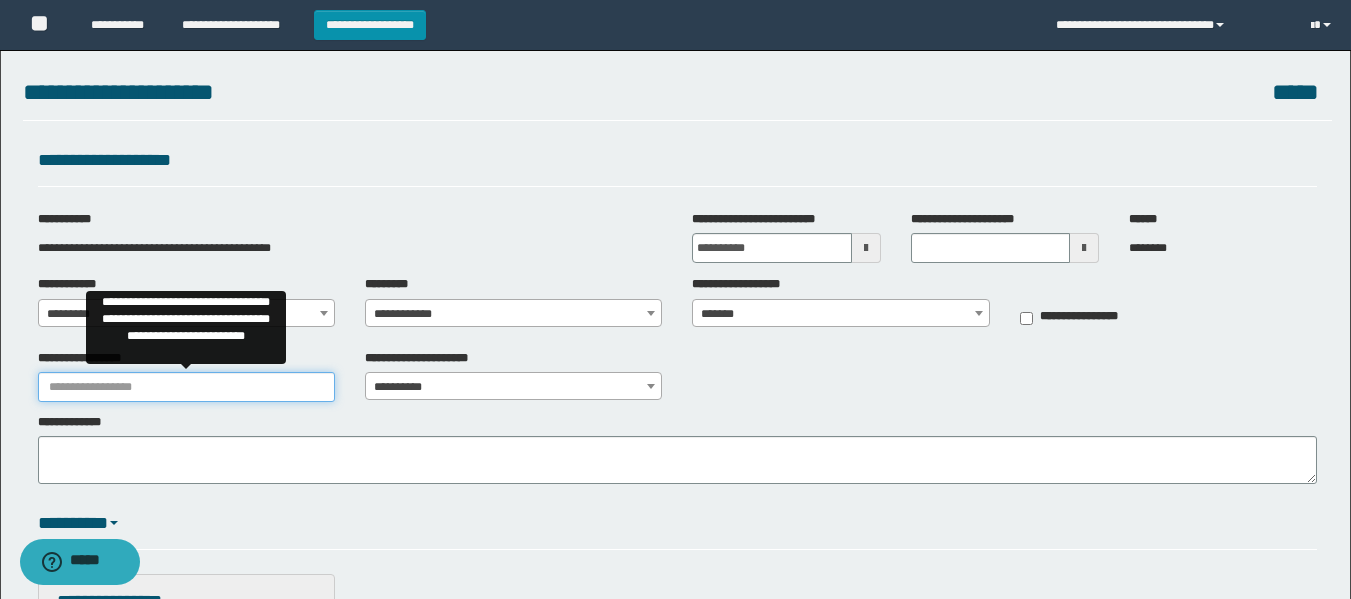 click on "**********" at bounding box center (186, 387) 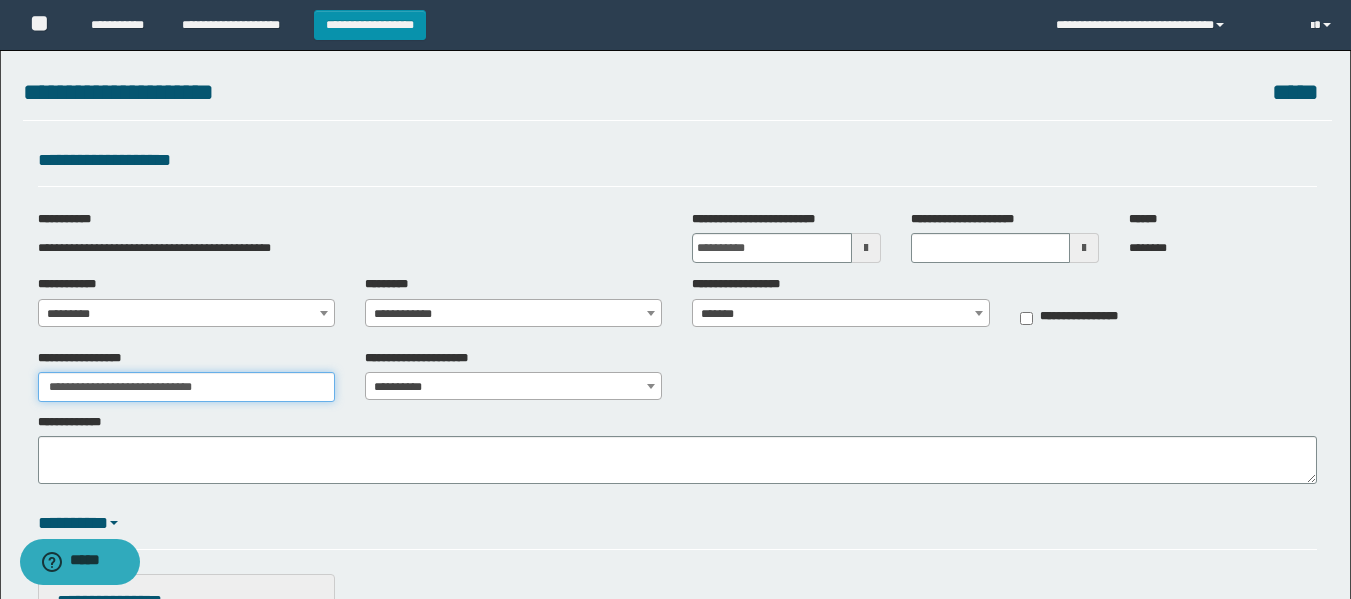 type on "**********" 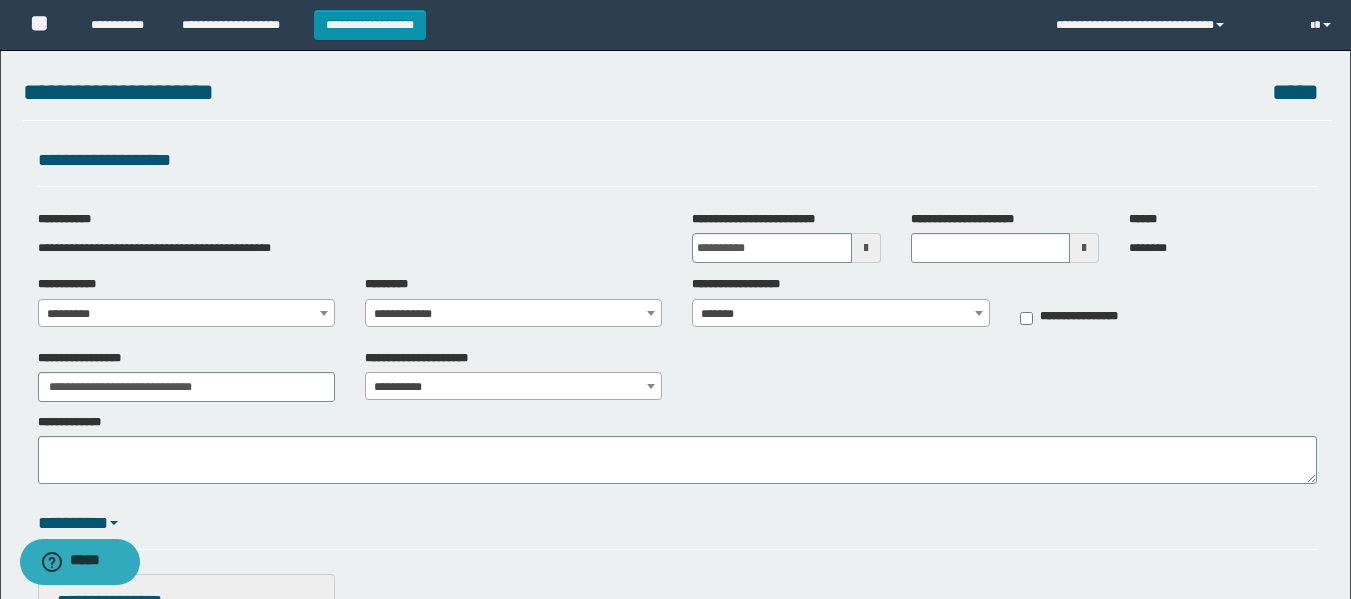click on "**********" at bounding box center (513, 387) 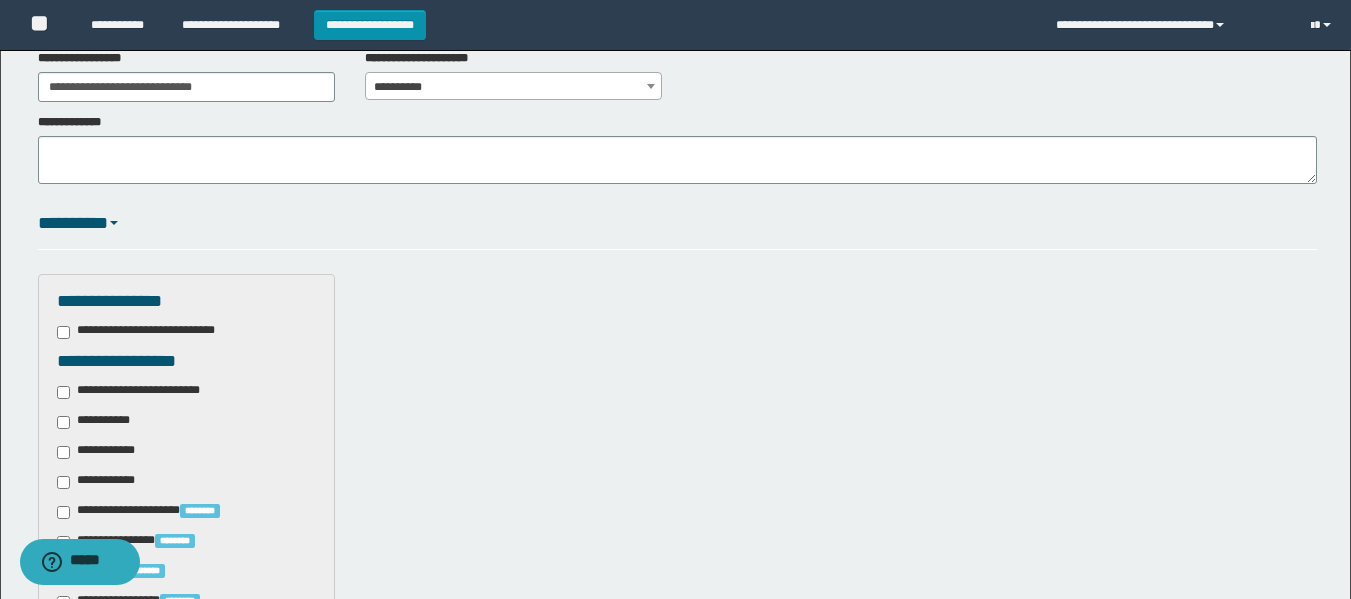 click on "**********" at bounding box center (146, 392) 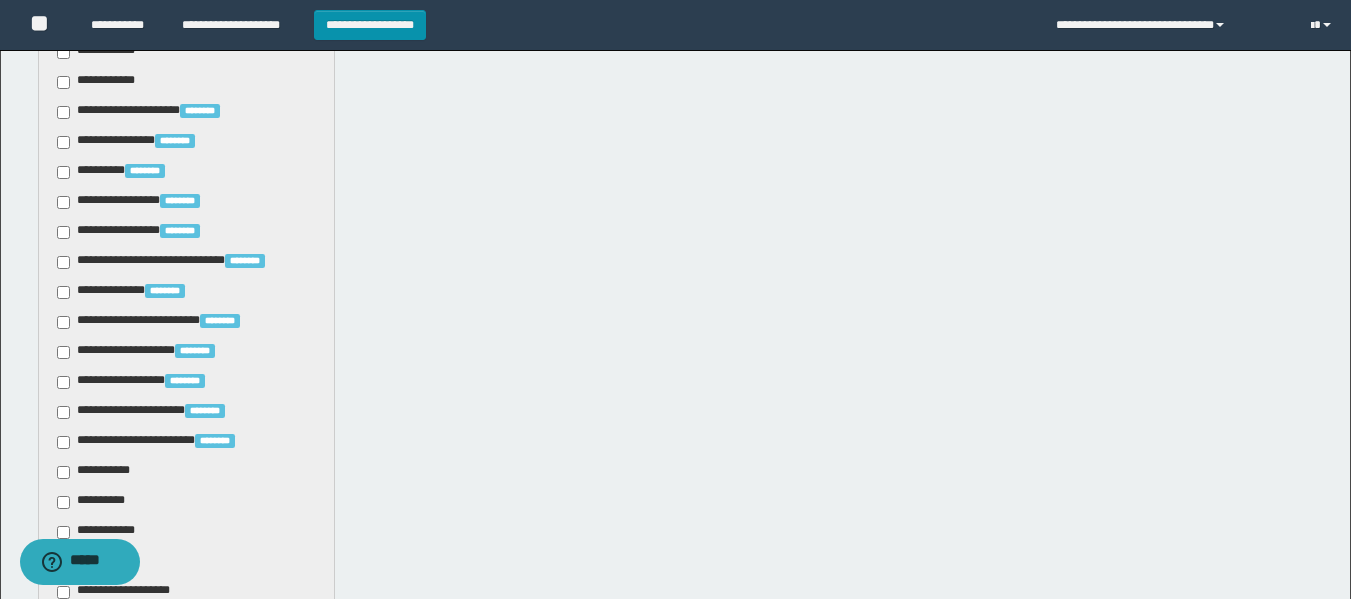 scroll, scrollTop: 900, scrollLeft: 0, axis: vertical 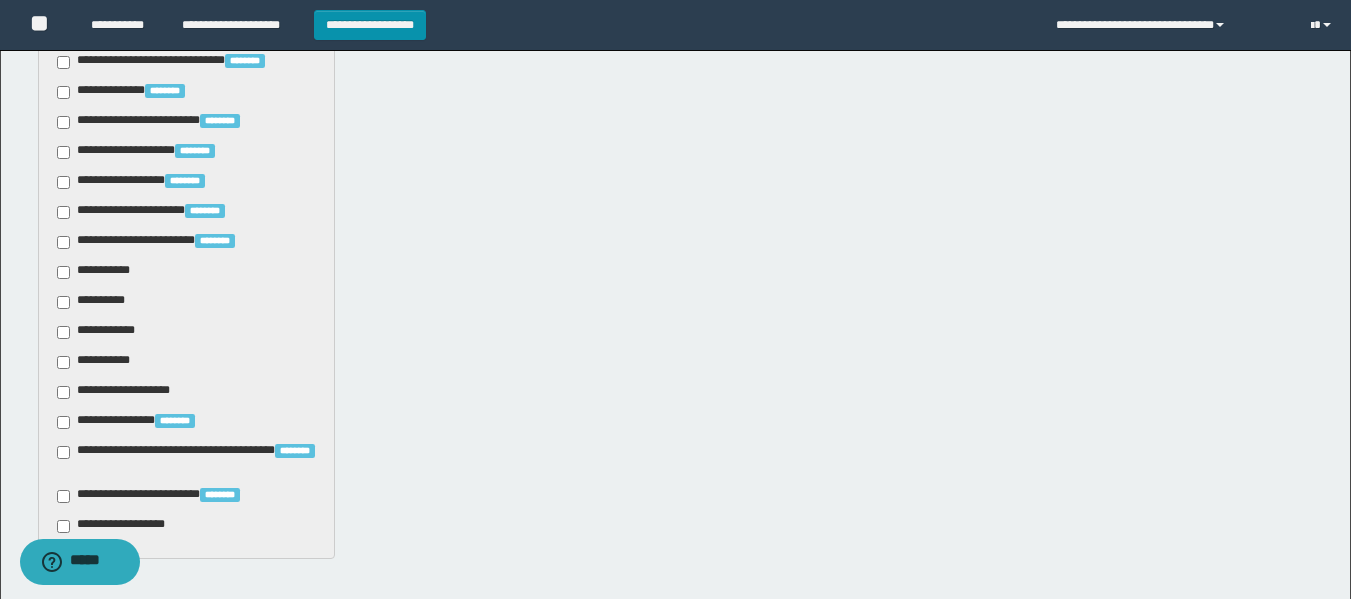 click on "**********" at bounding box center [98, 272] 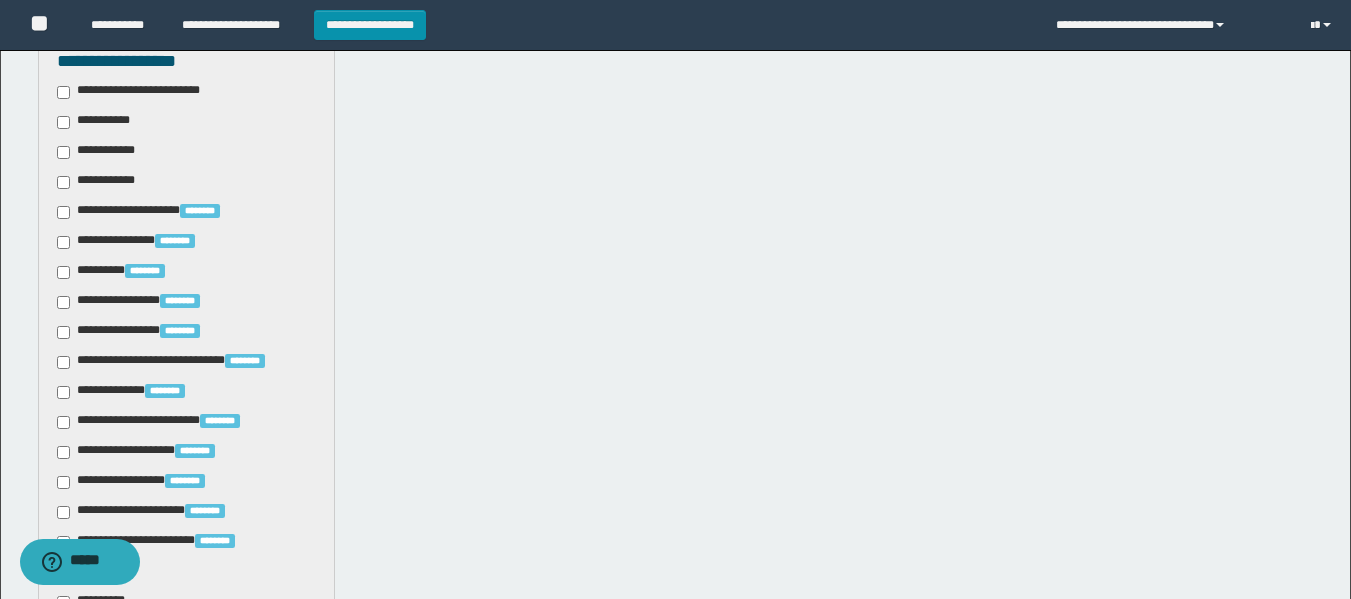 scroll, scrollTop: 500, scrollLeft: 0, axis: vertical 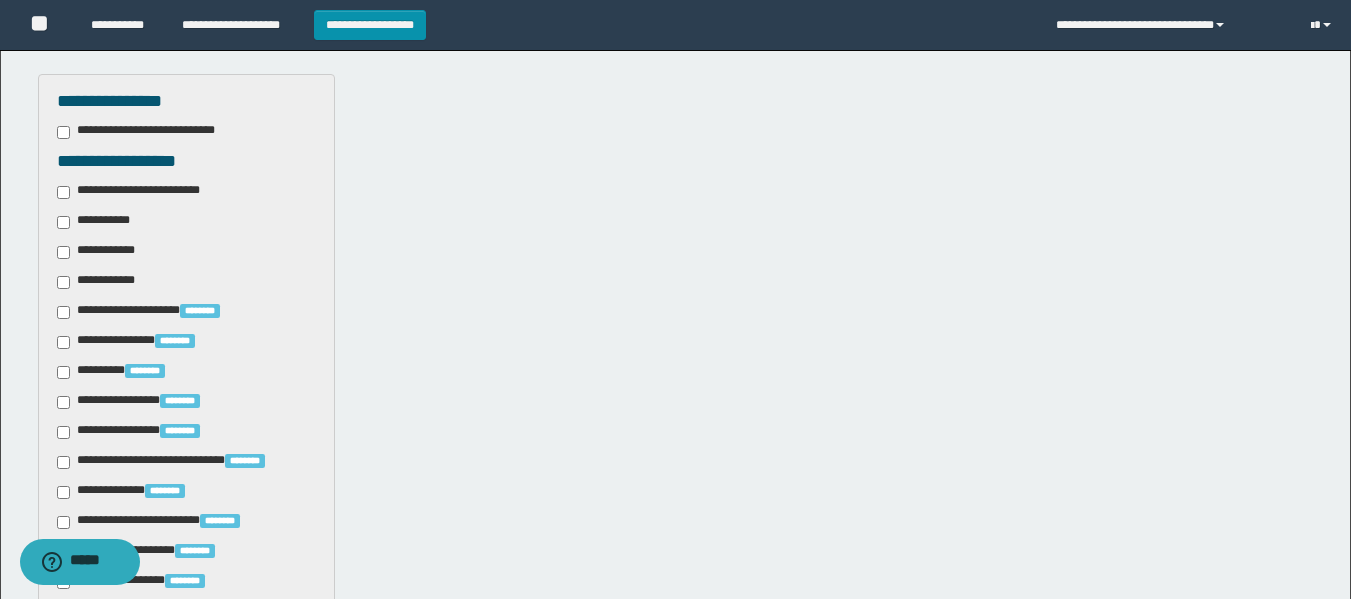 click on "**********" at bounding box center [98, 222] 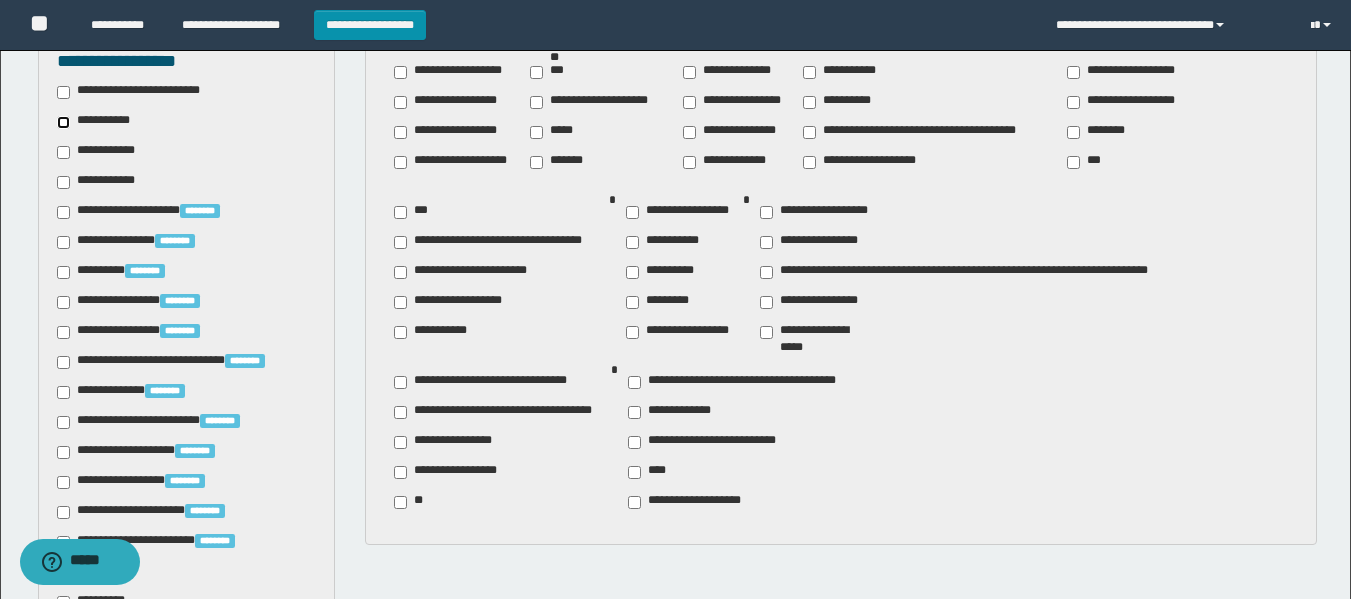 scroll, scrollTop: 500, scrollLeft: 0, axis: vertical 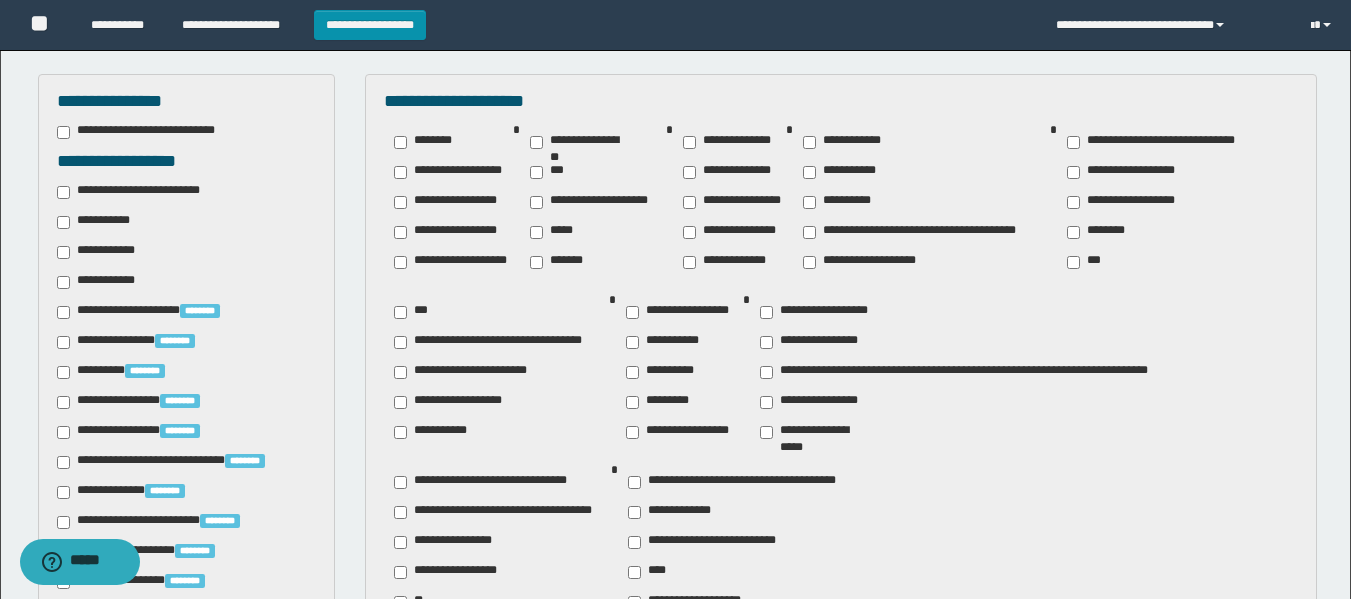 click on "********" at bounding box center (1101, 232) 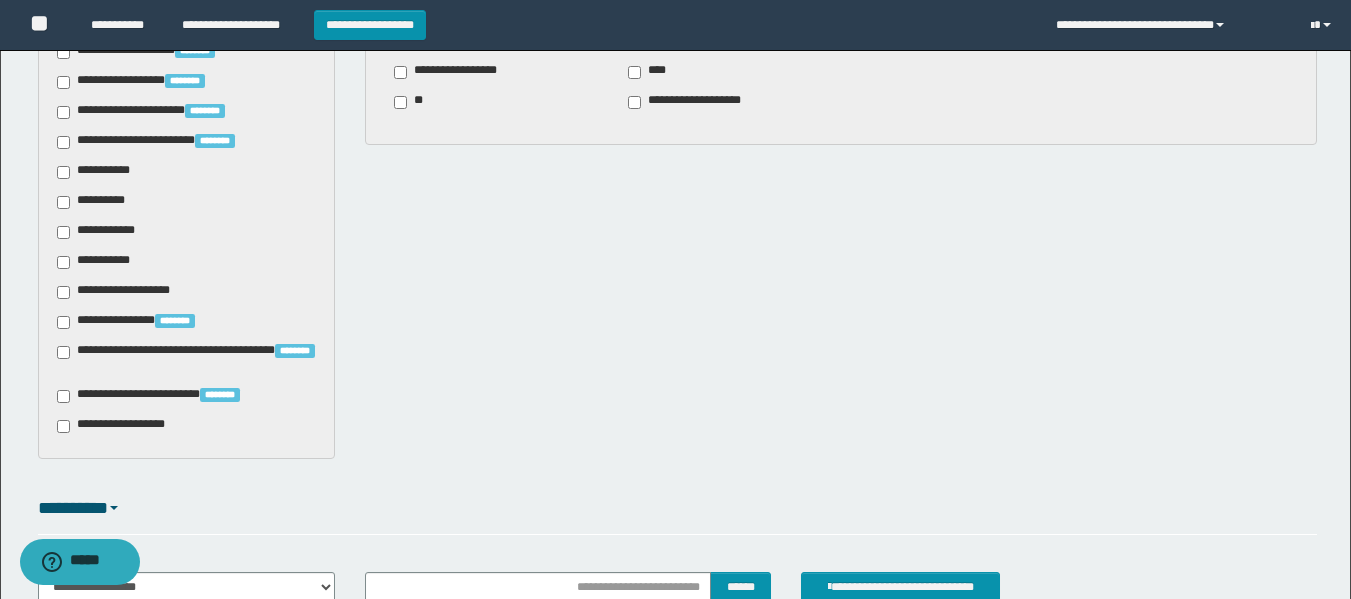 scroll, scrollTop: 1100, scrollLeft: 0, axis: vertical 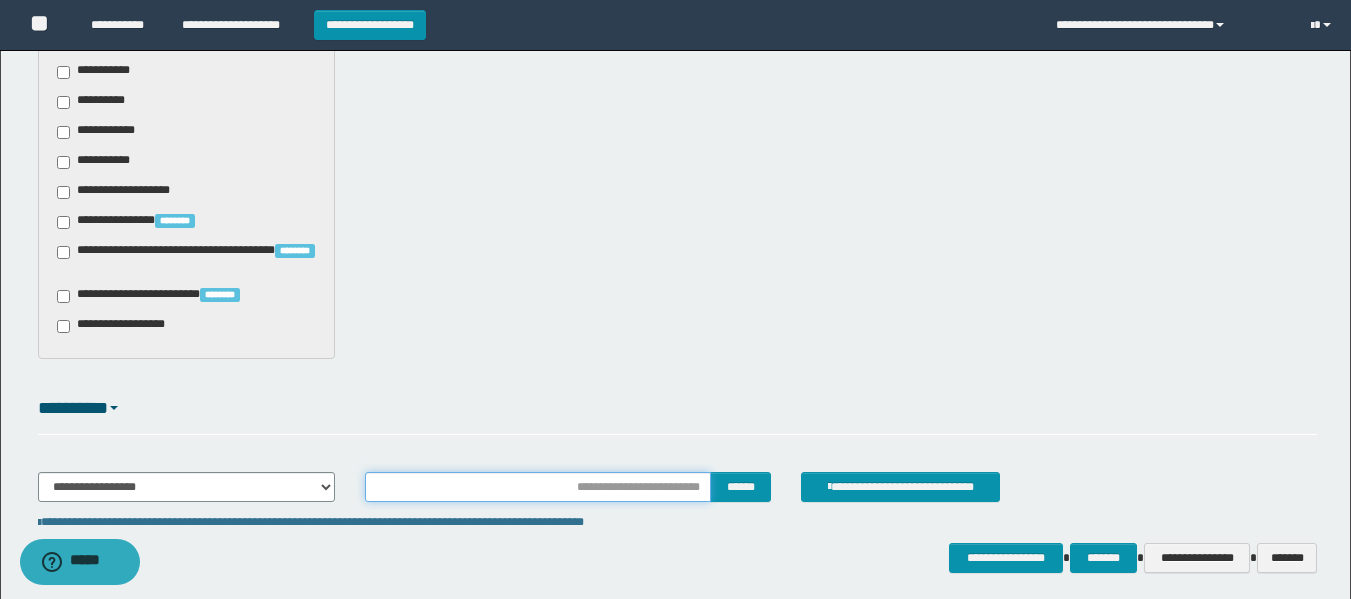 click at bounding box center [538, 487] 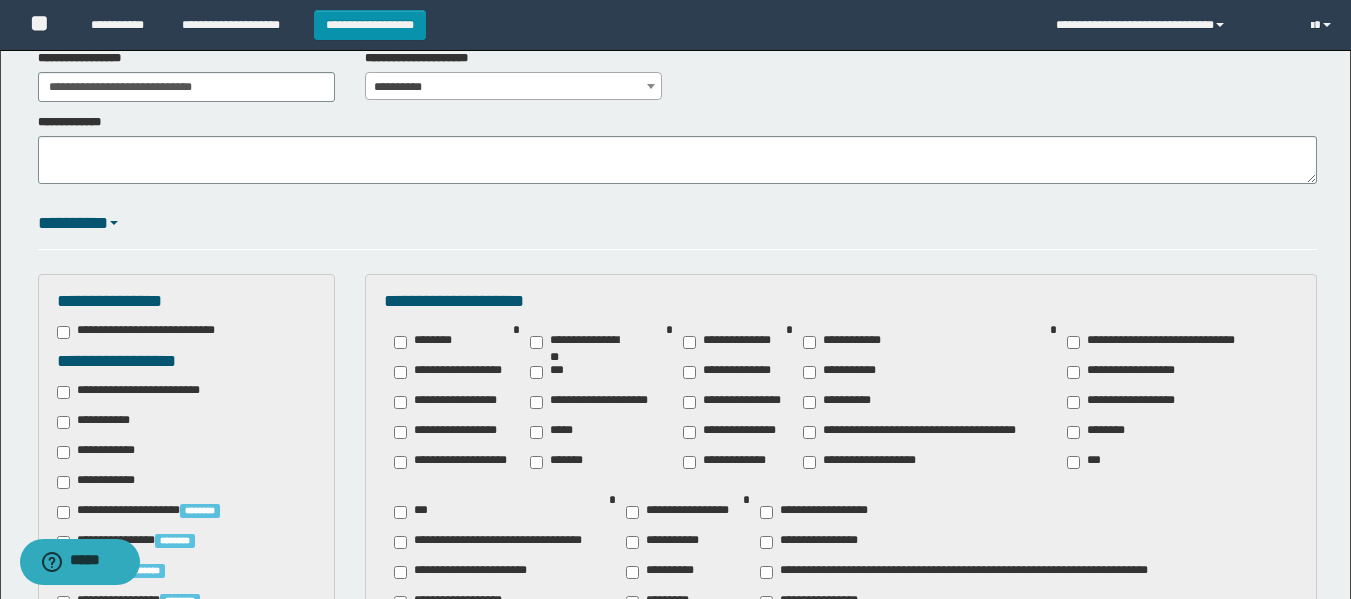 scroll, scrollTop: 100, scrollLeft: 0, axis: vertical 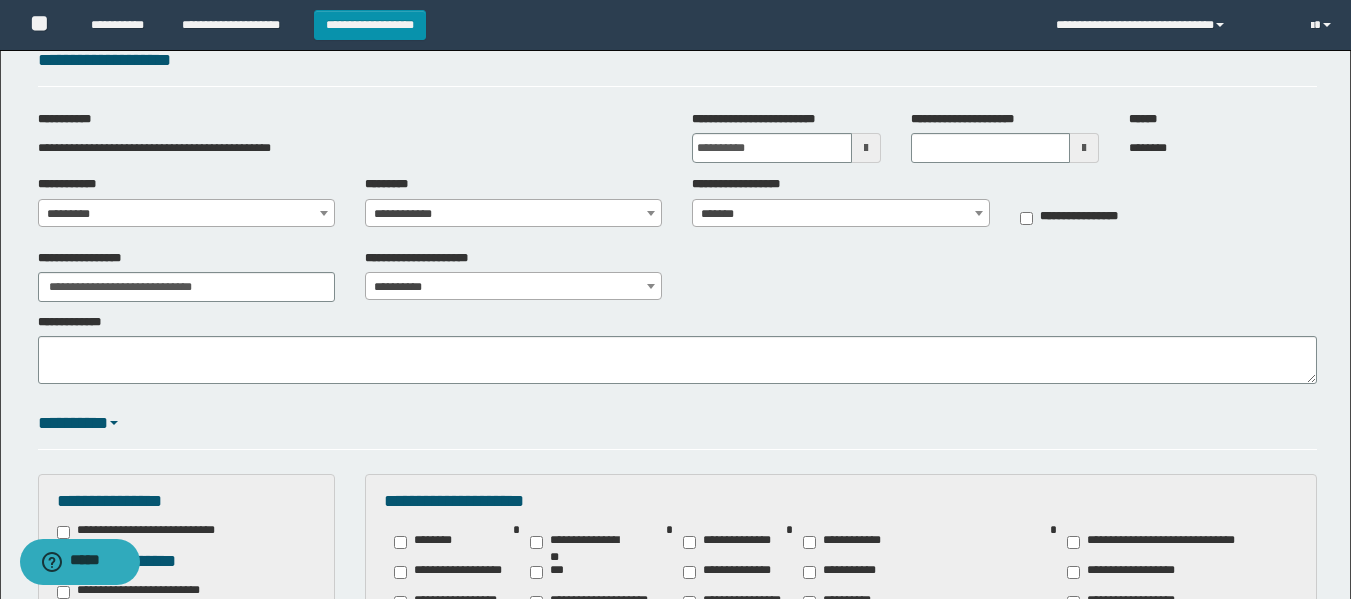 click on "**********" at bounding box center (513, 287) 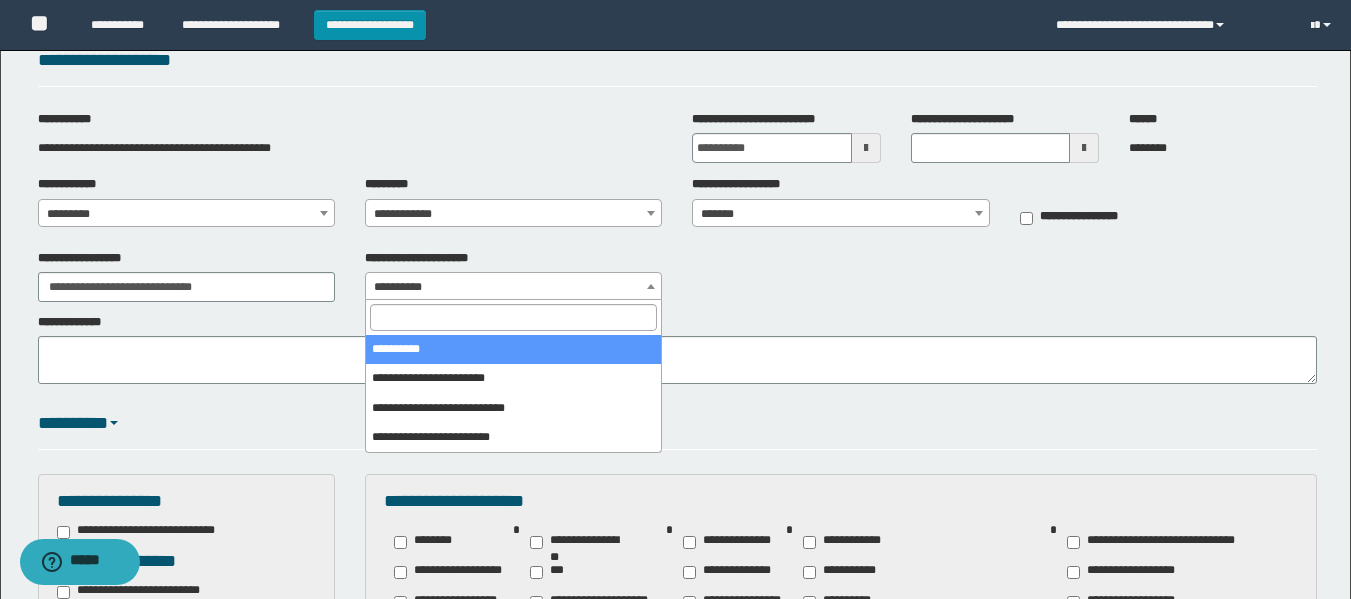 click on "**********" at bounding box center (677, 276) 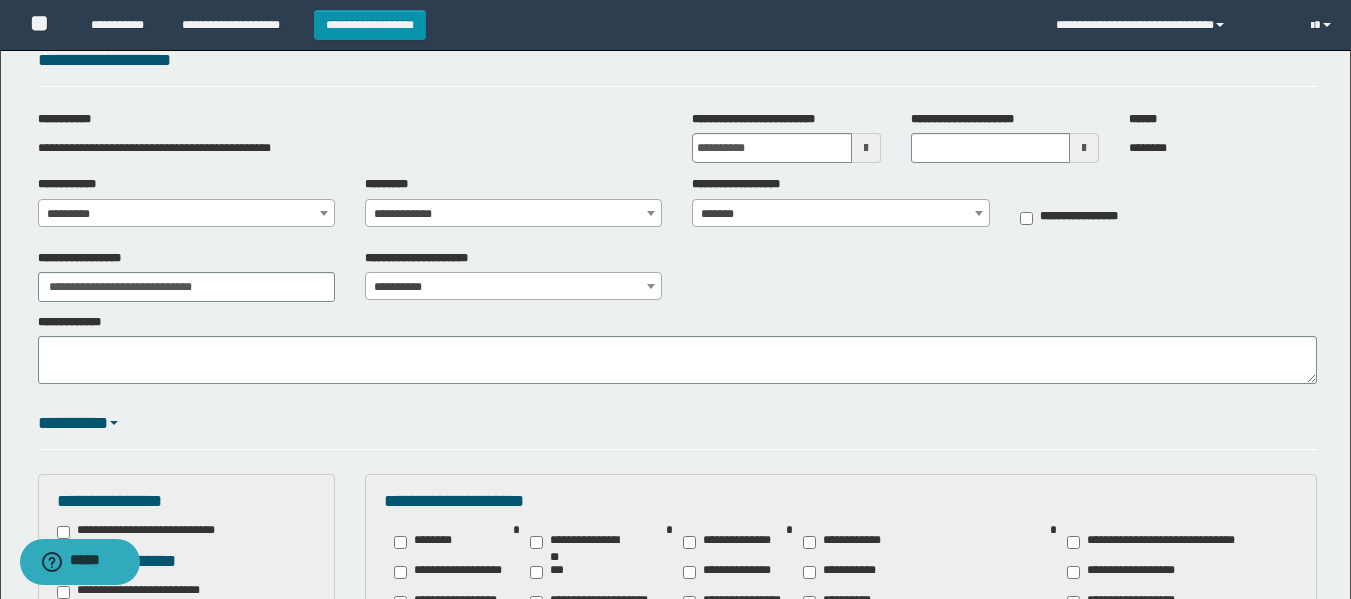 click at bounding box center (1084, 148) 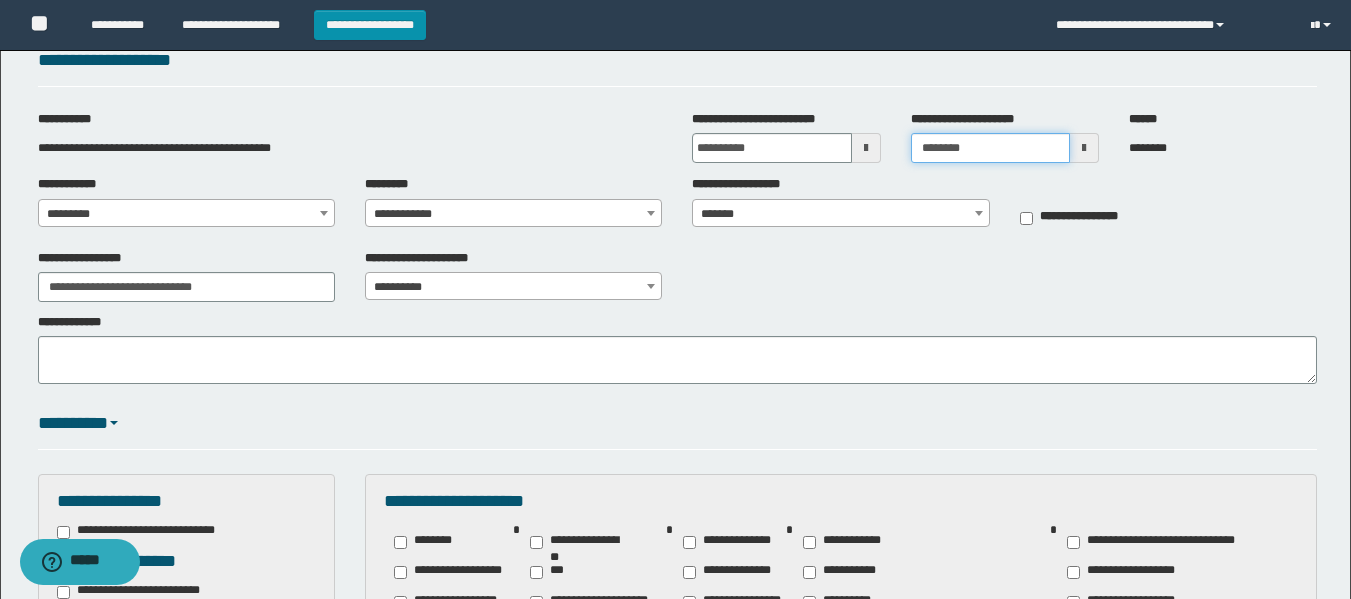 click on "********" at bounding box center [990, 148] 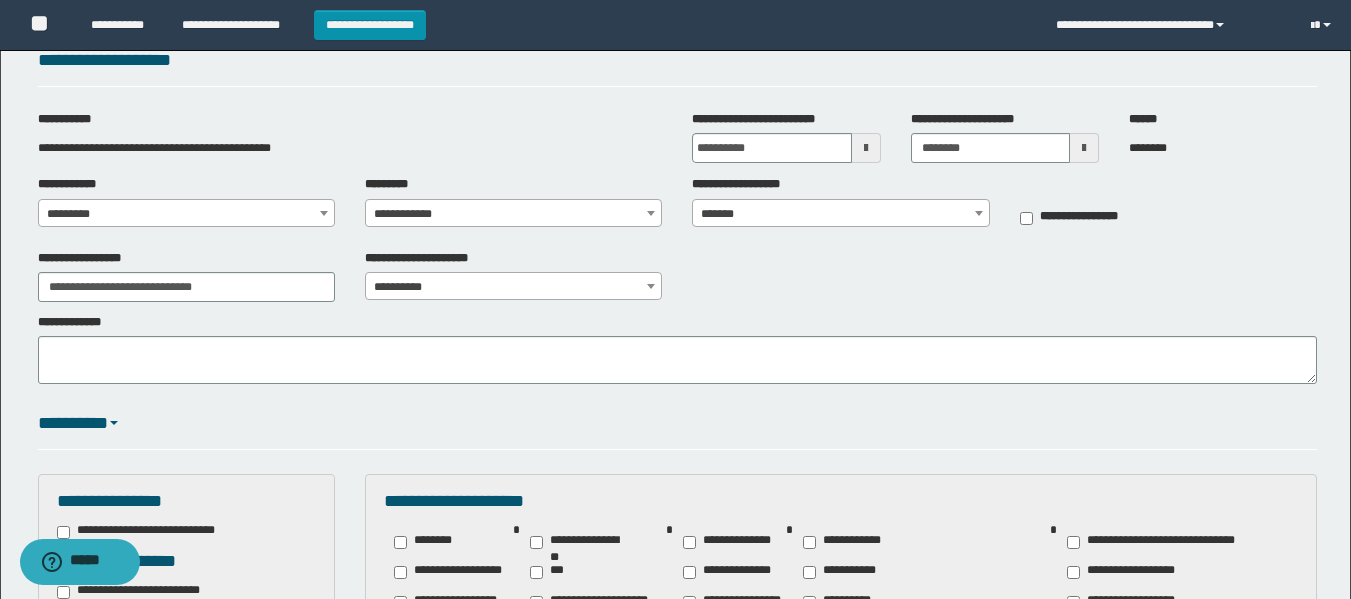 click at bounding box center [1084, 148] 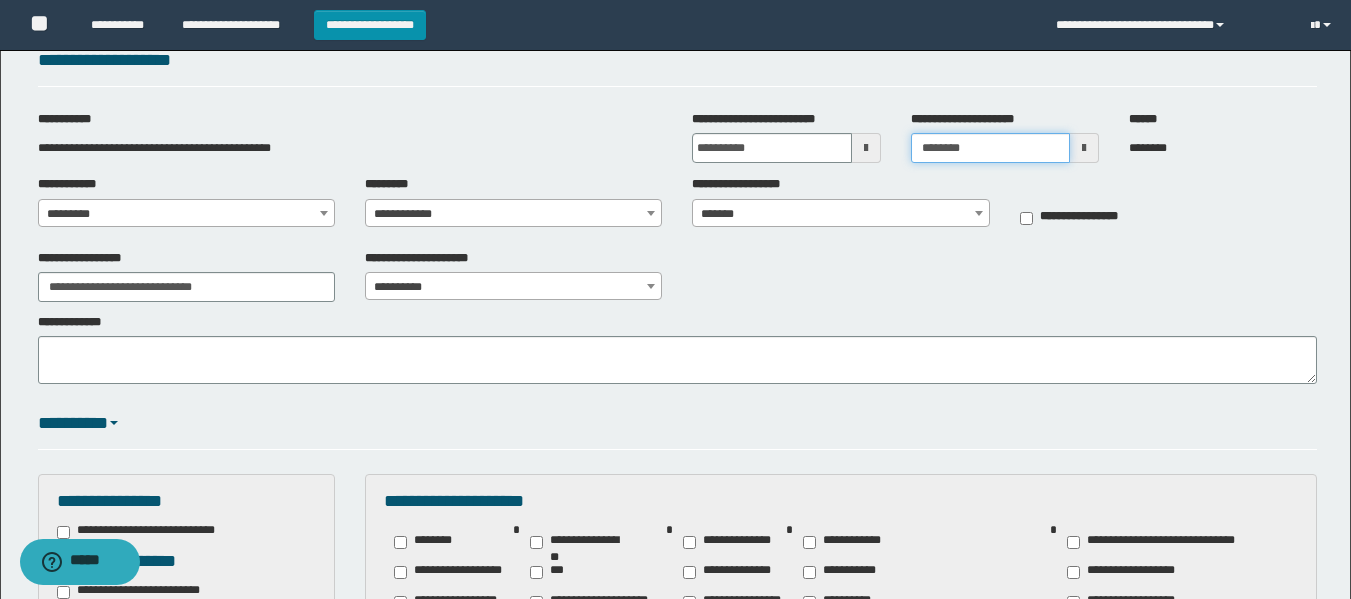 click on "********" at bounding box center [990, 148] 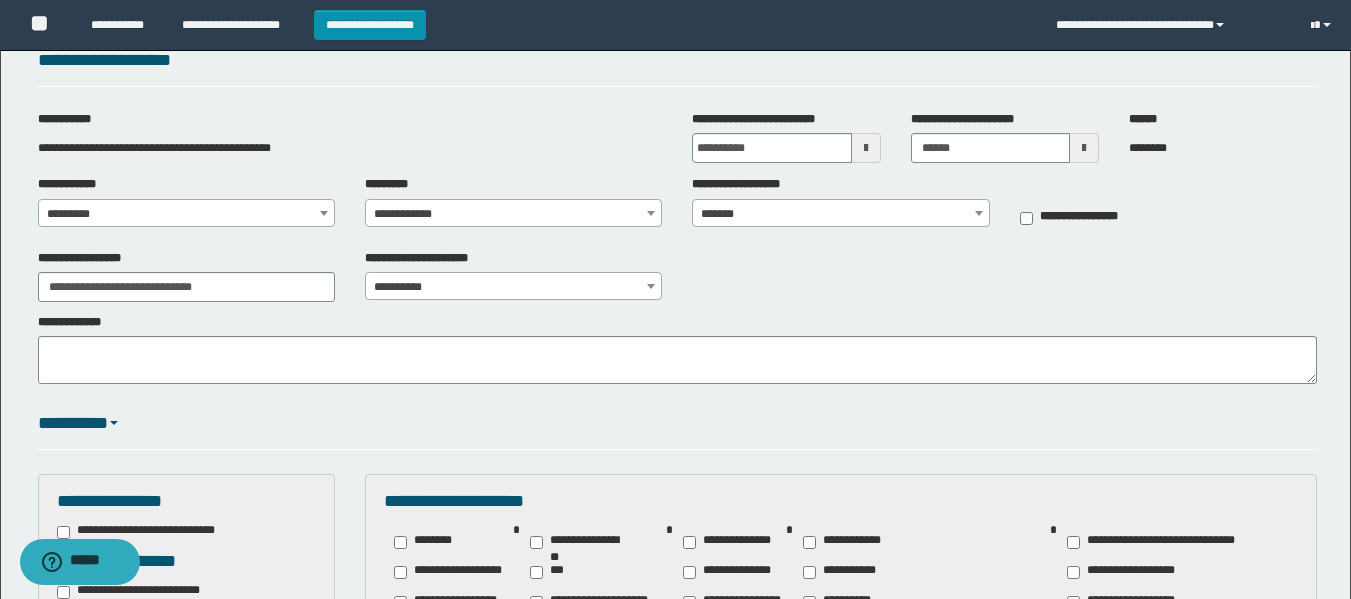 type on "*******" 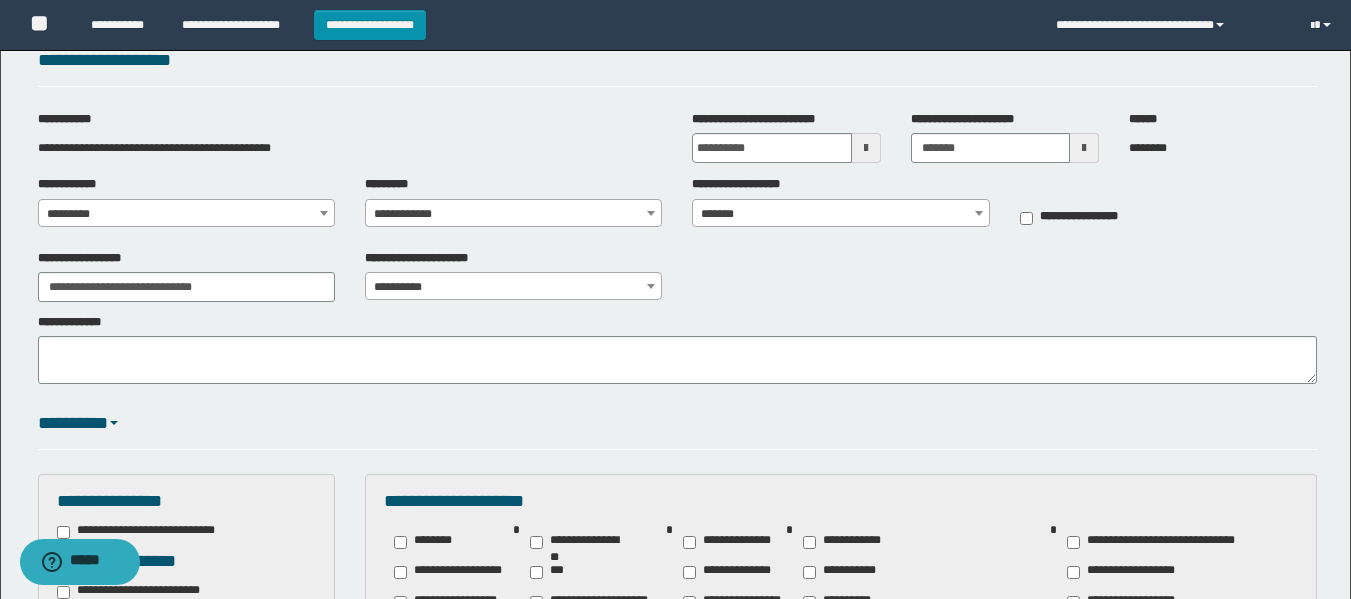 click on "**********" at bounding box center [677, 276] 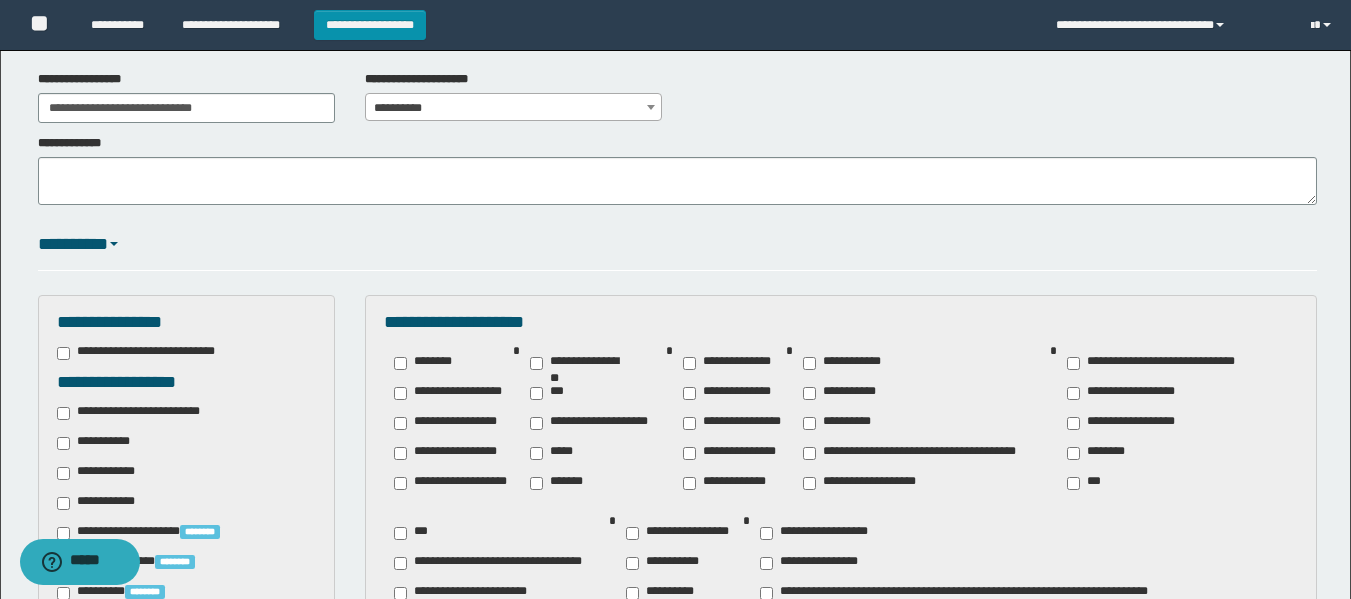 scroll, scrollTop: 0, scrollLeft: 0, axis: both 